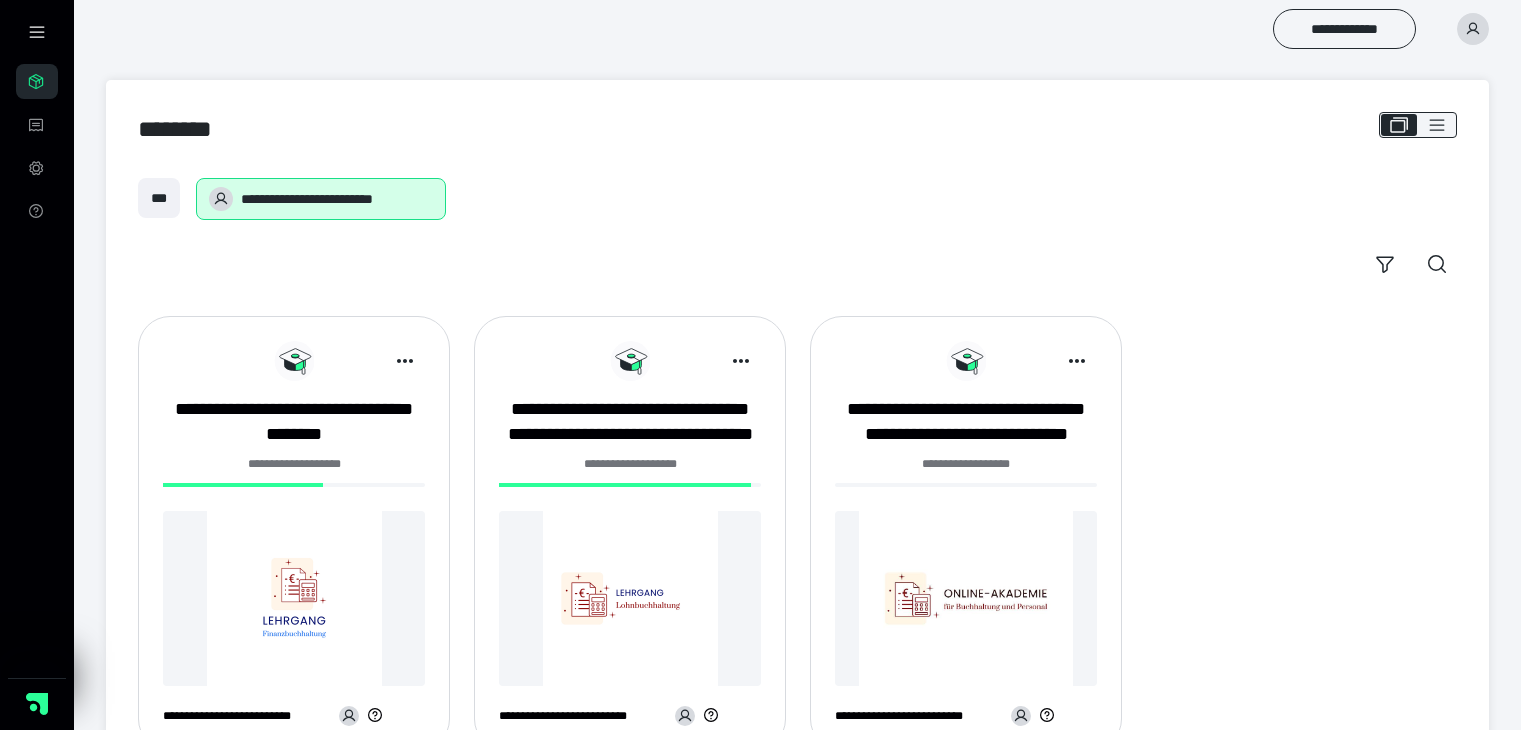 scroll, scrollTop: 0, scrollLeft: 0, axis: both 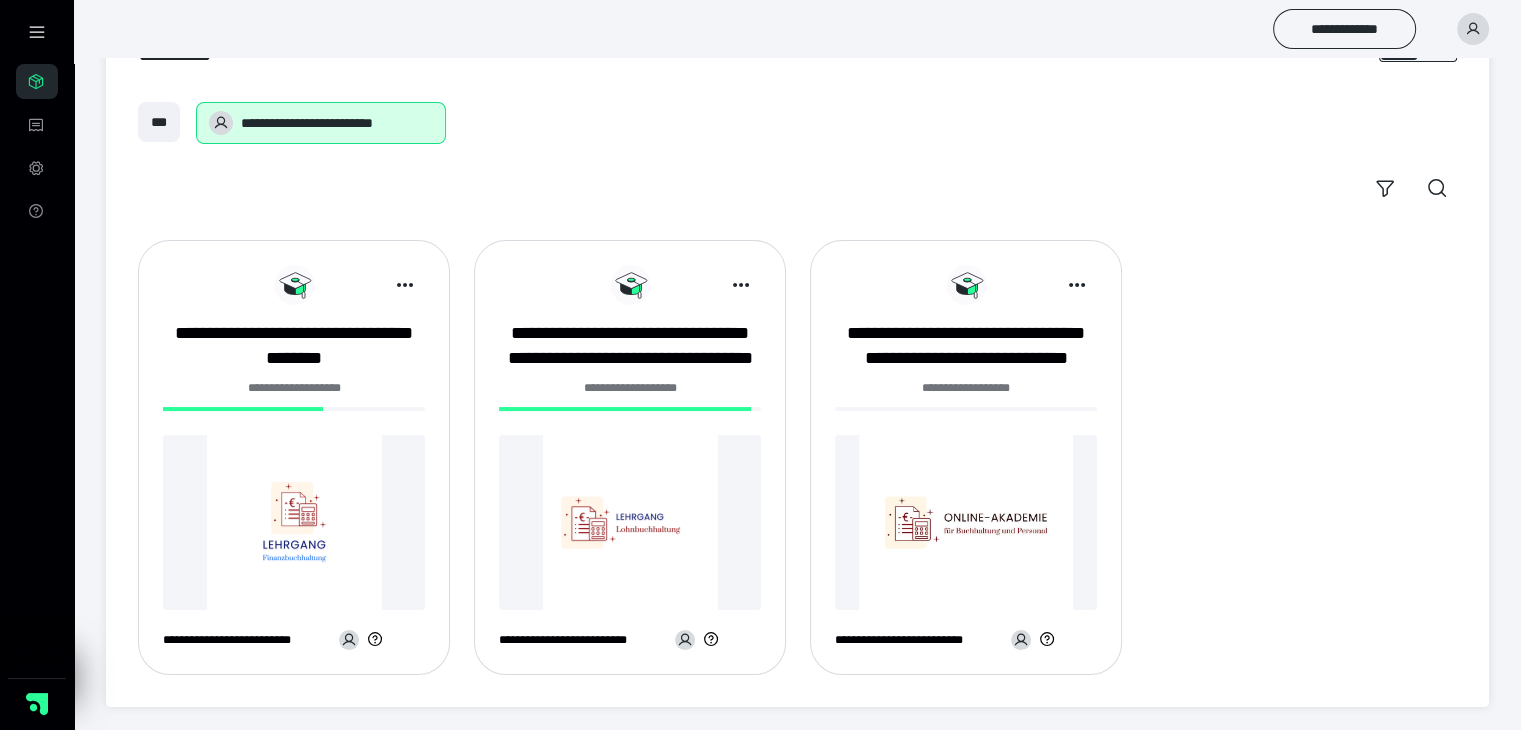 click at bounding box center [294, 522] 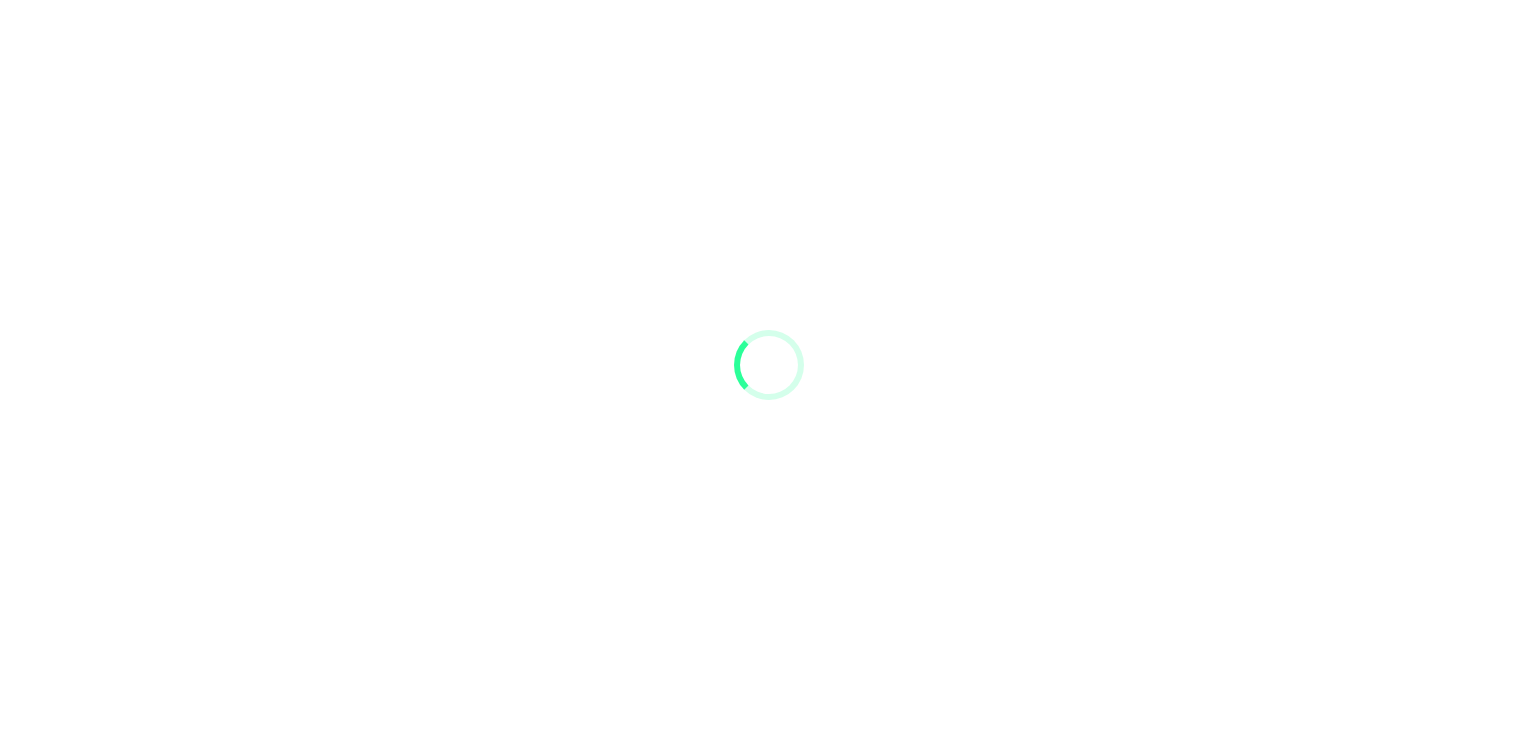 scroll, scrollTop: 0, scrollLeft: 0, axis: both 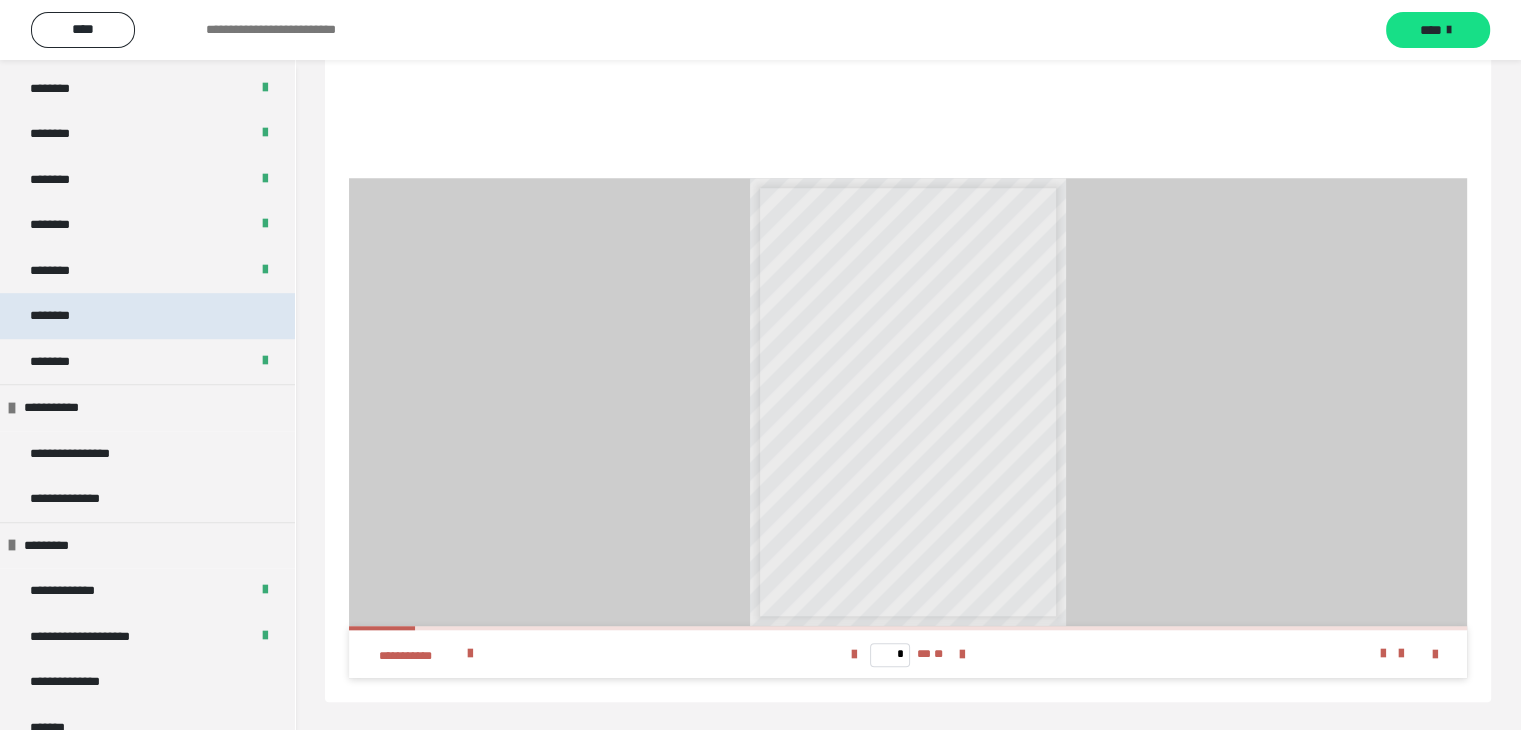 click on "********" at bounding box center [147, 316] 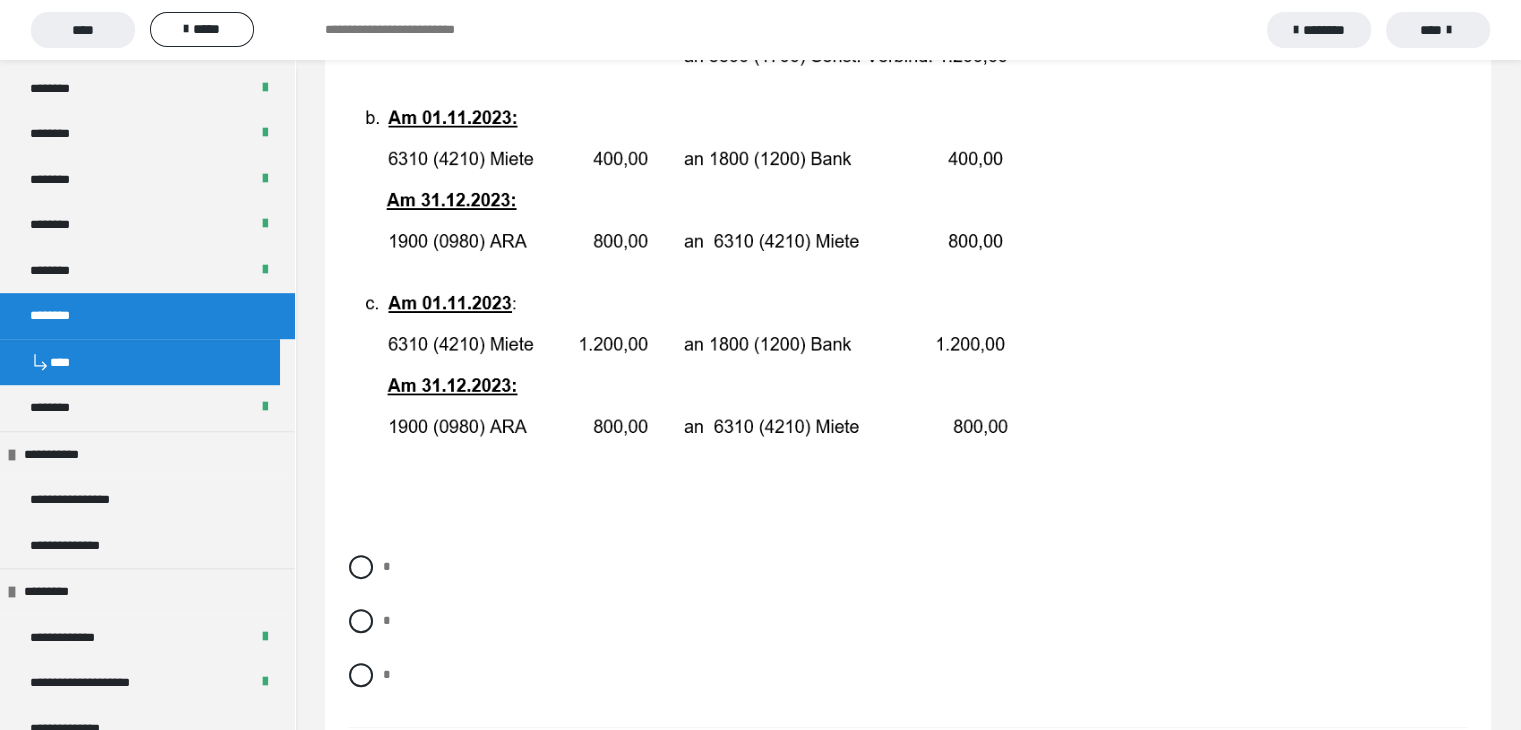 scroll, scrollTop: 500, scrollLeft: 0, axis: vertical 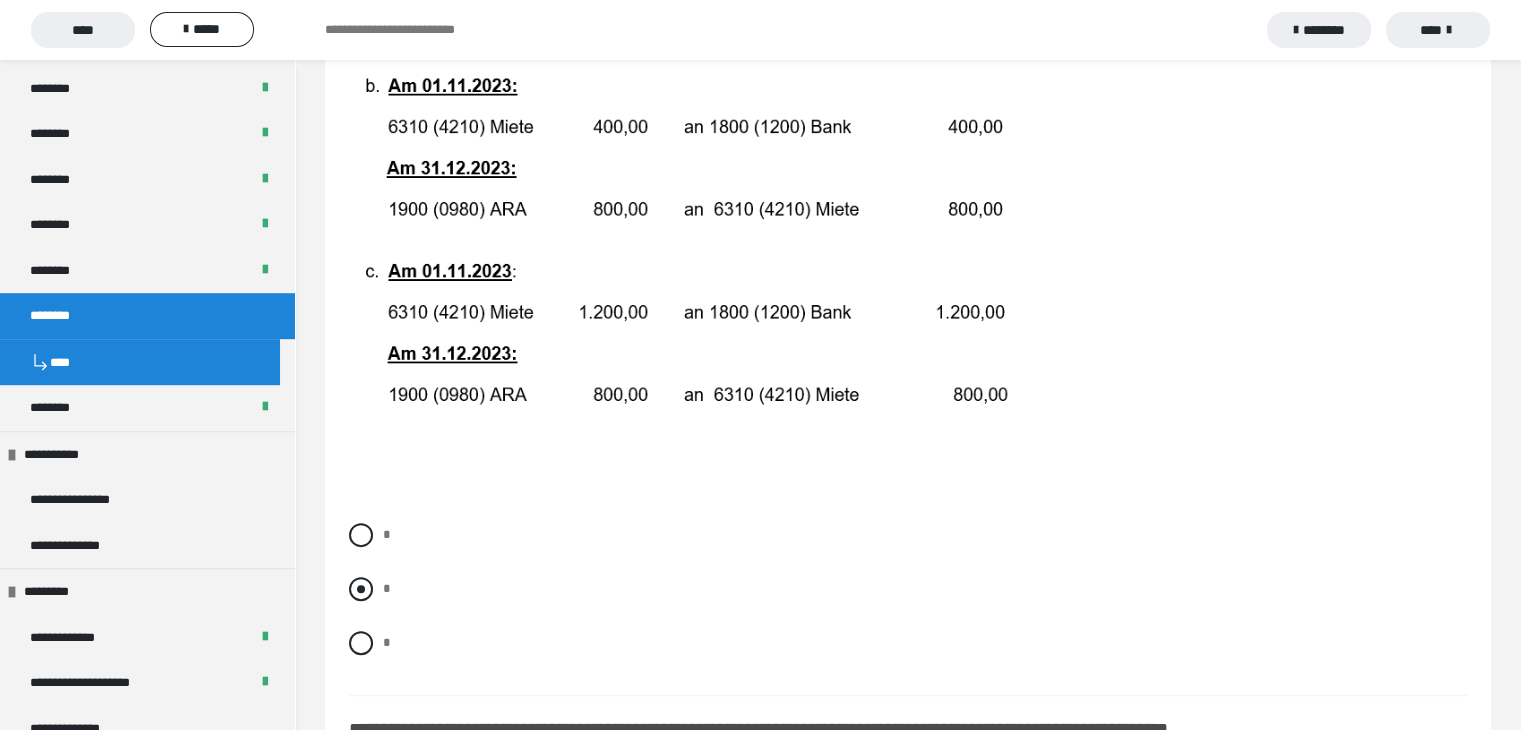 click at bounding box center [361, 589] 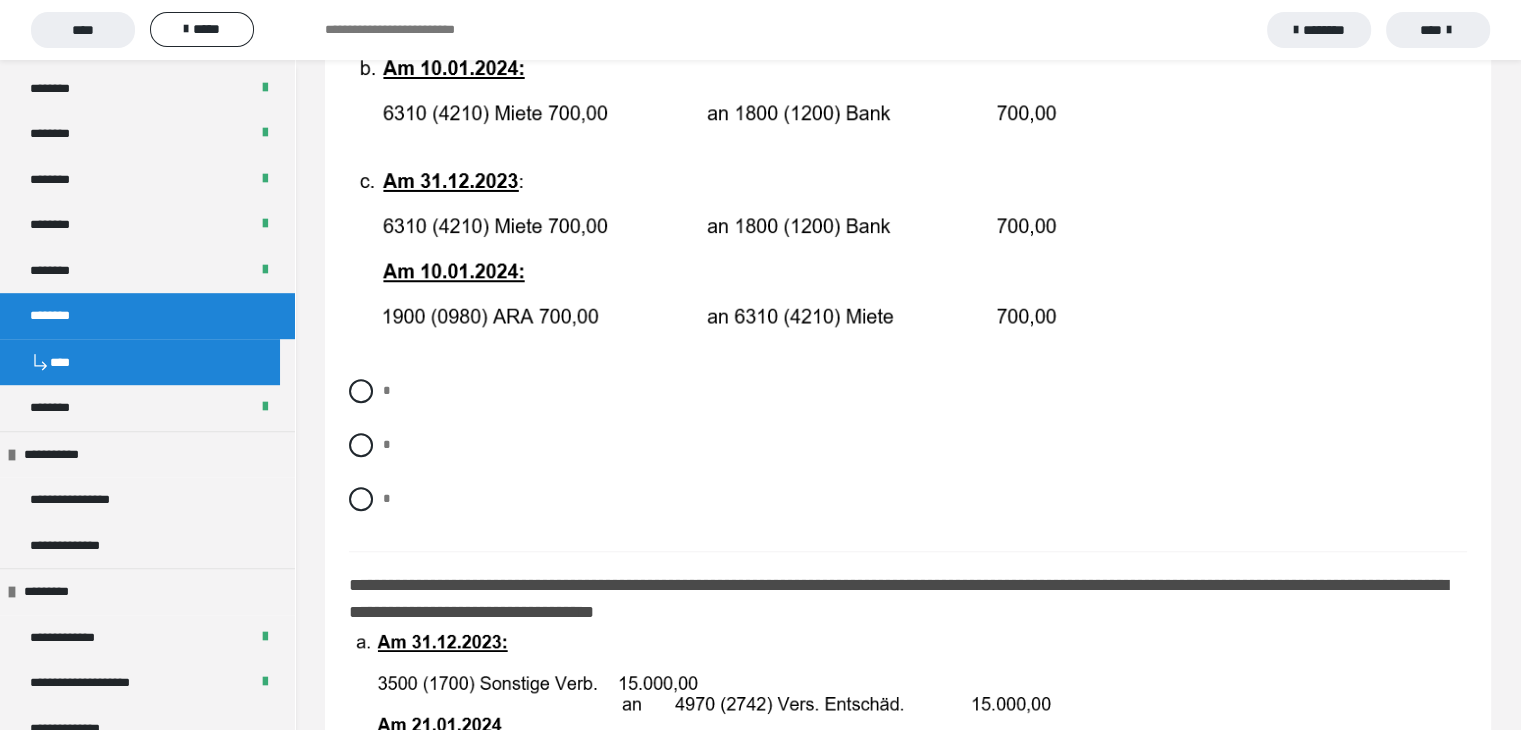 scroll, scrollTop: 1400, scrollLeft: 0, axis: vertical 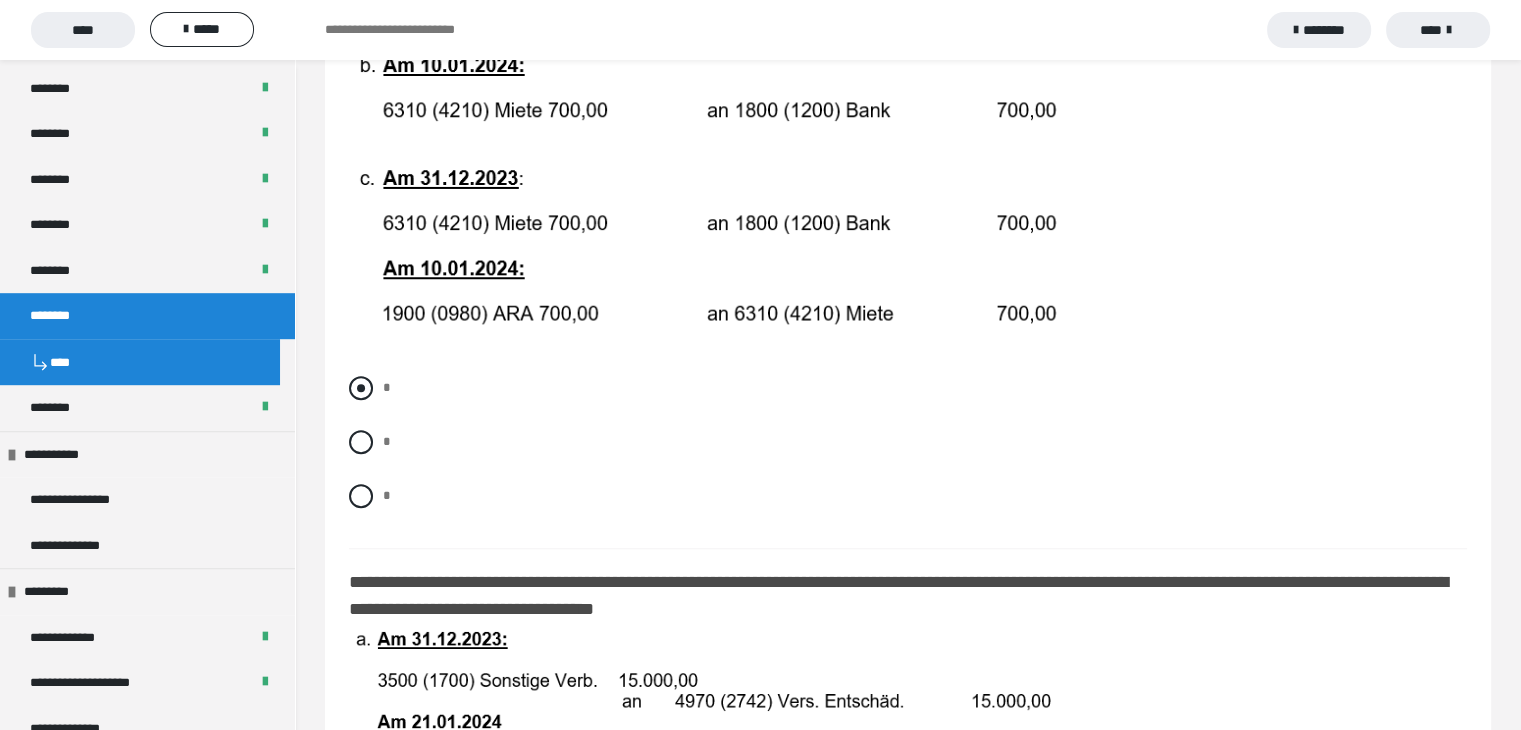 click at bounding box center (361, 388) 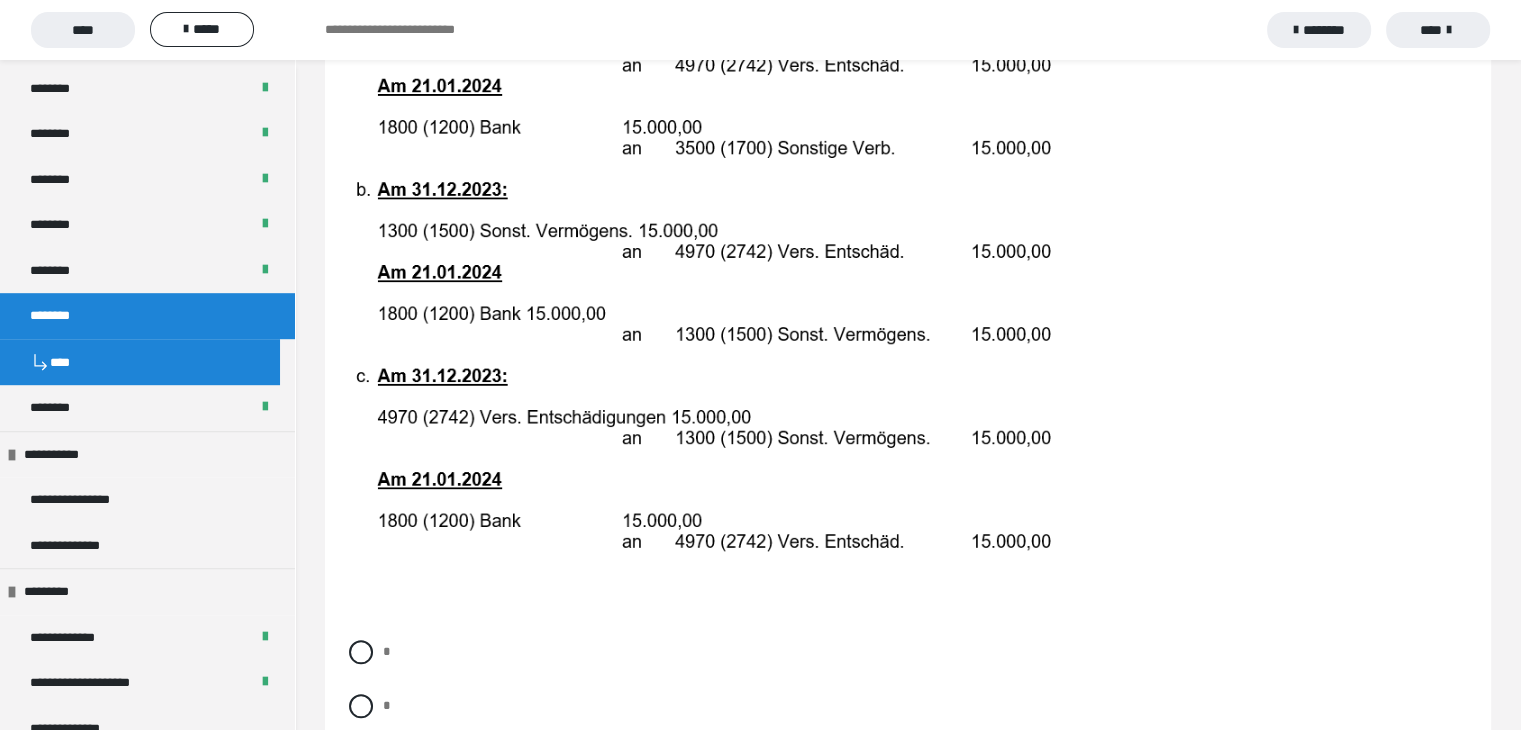 scroll, scrollTop: 2040, scrollLeft: 0, axis: vertical 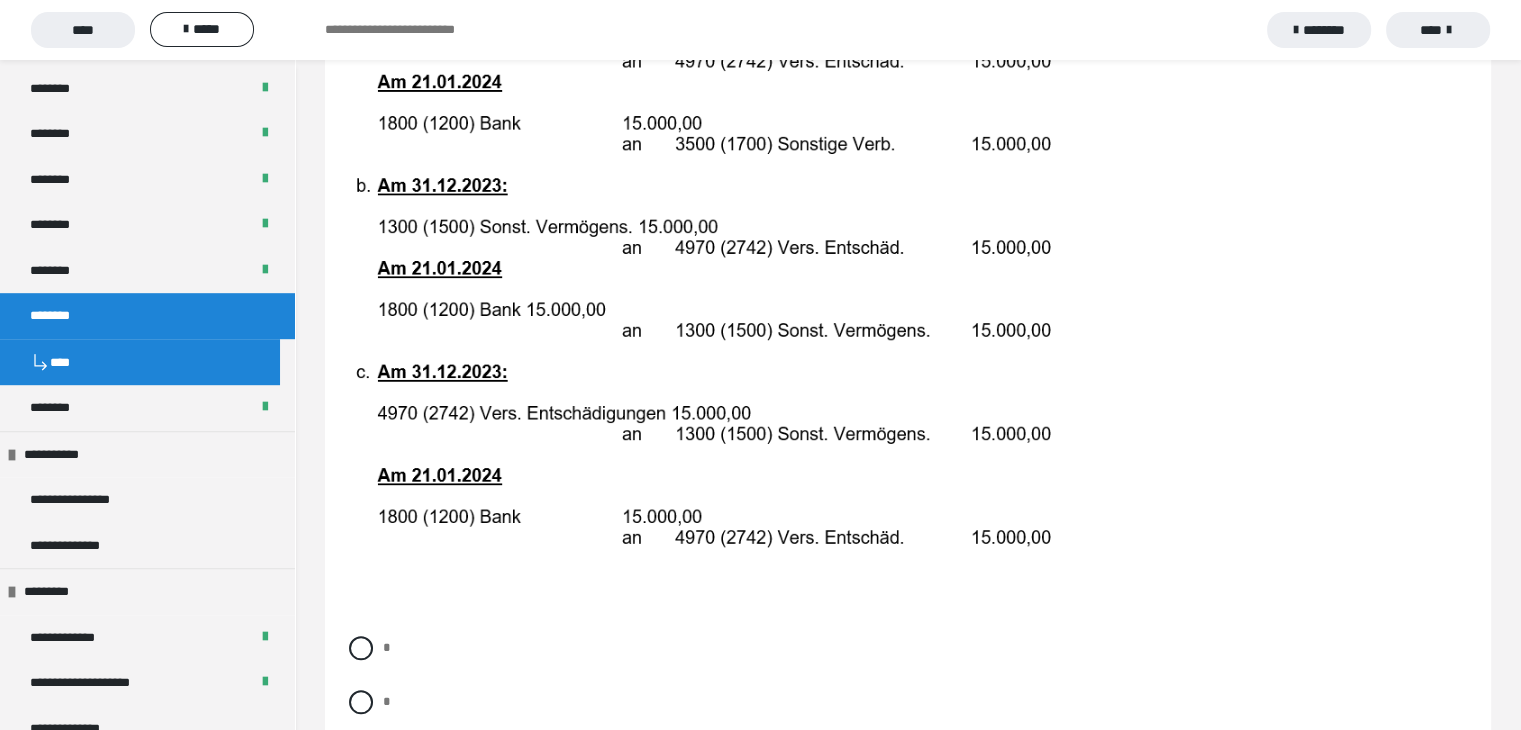 click at bounding box center (908, 276) 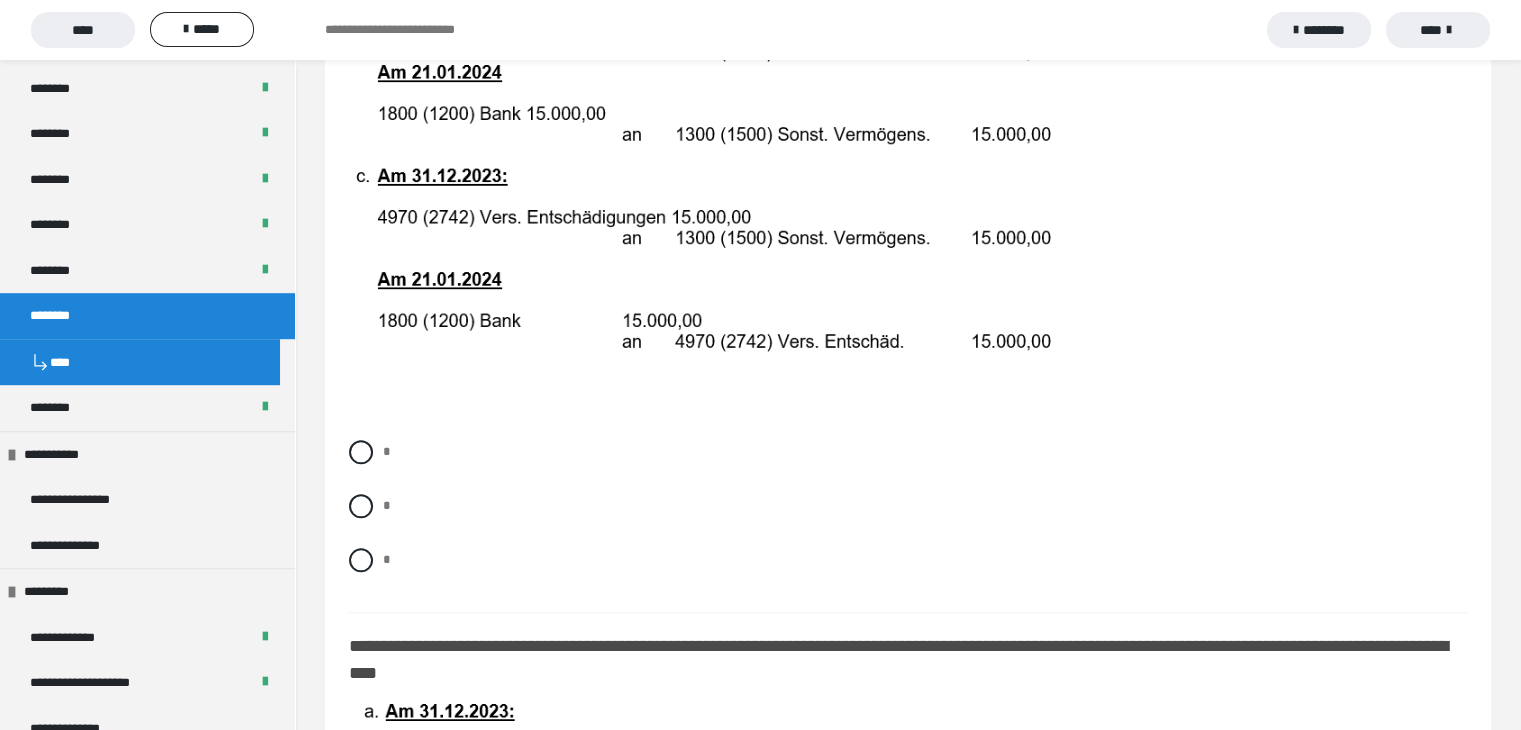 scroll, scrollTop: 2240, scrollLeft: 0, axis: vertical 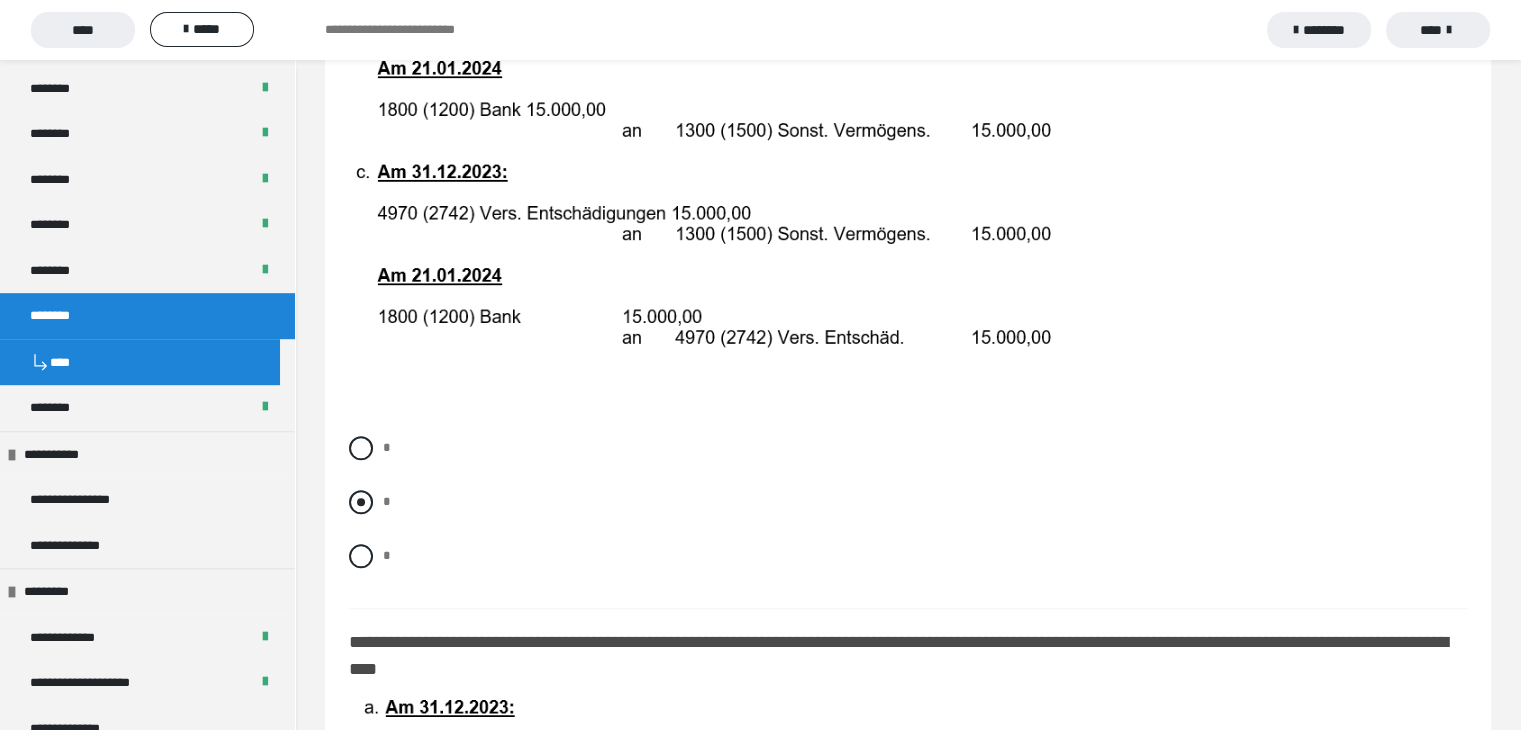 click on "*" at bounding box center [908, 502] 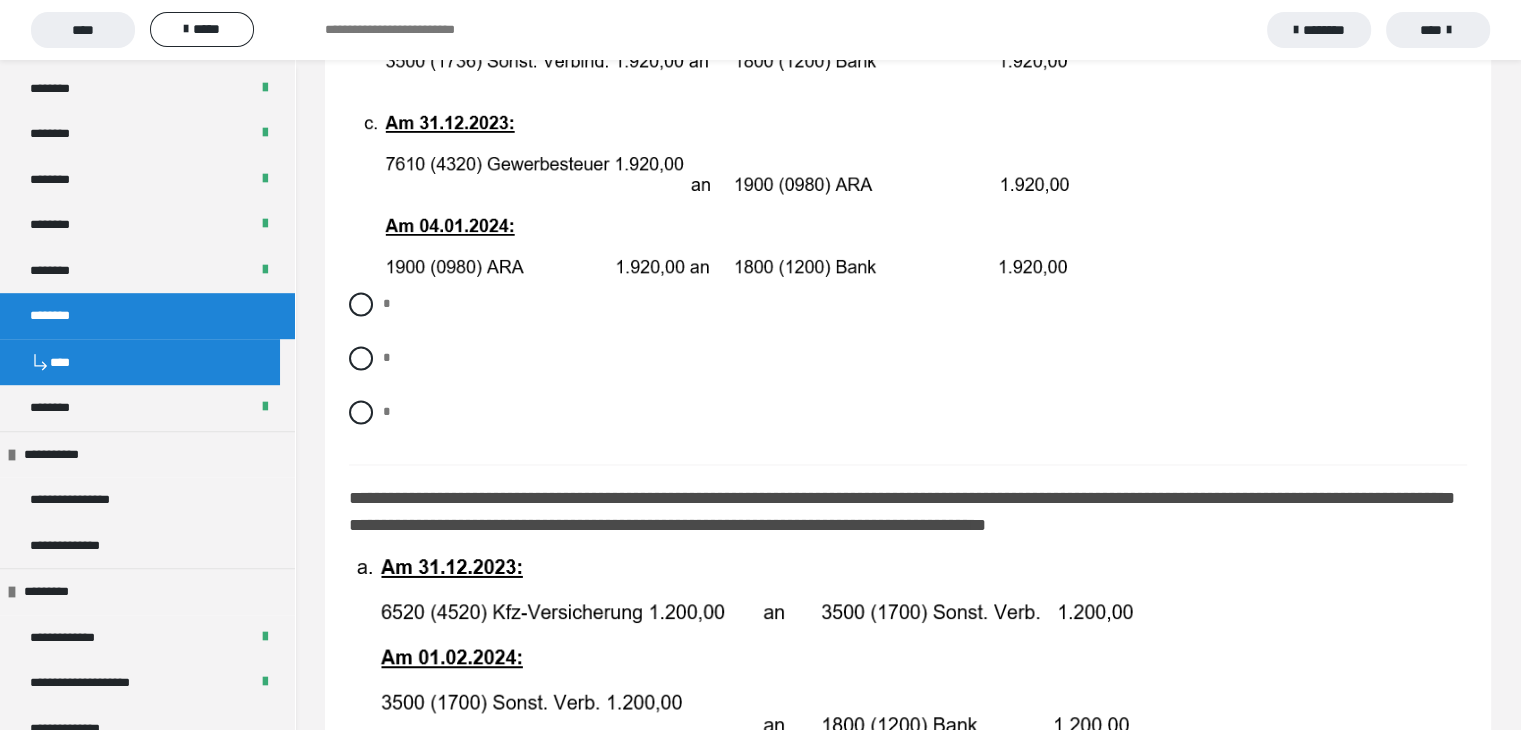 scroll, scrollTop: 3240, scrollLeft: 0, axis: vertical 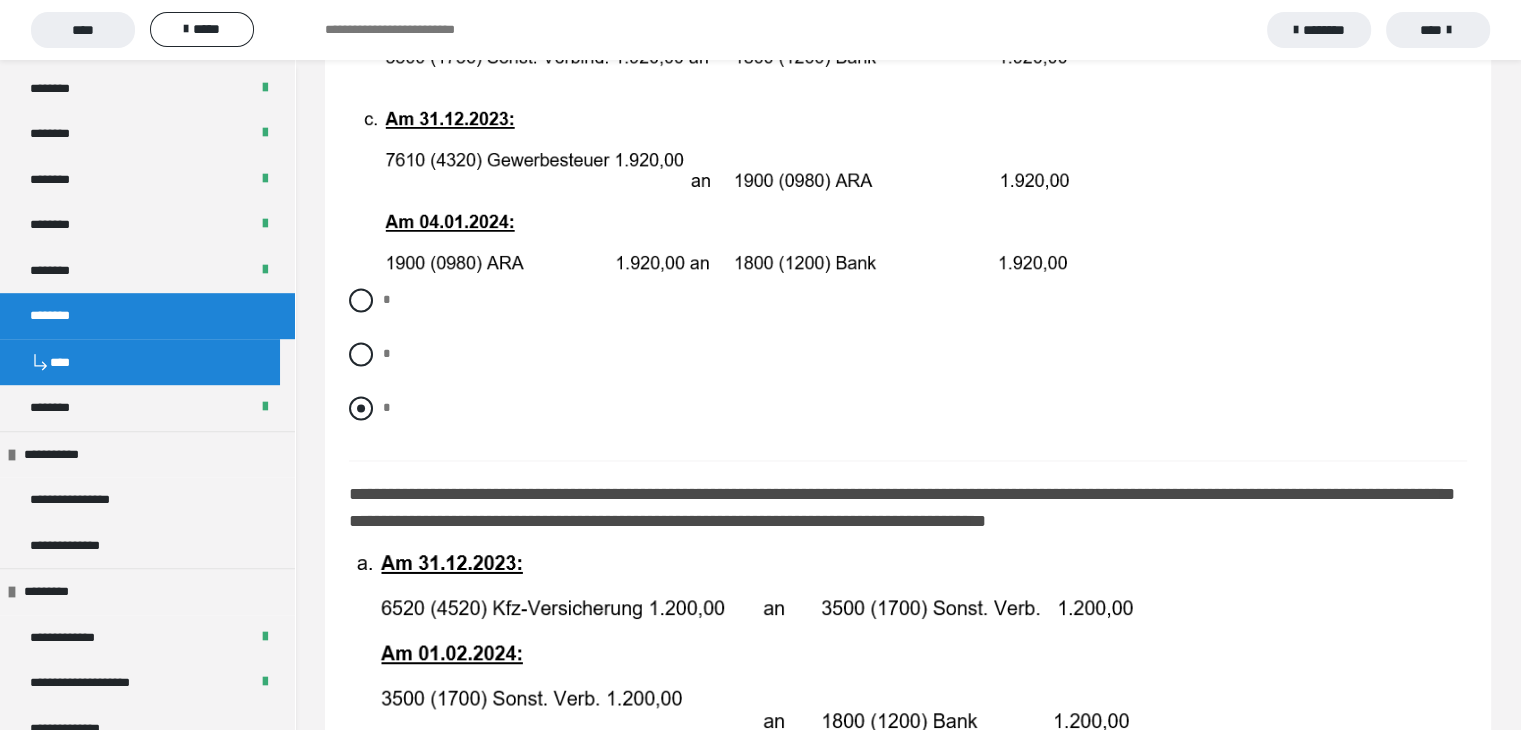click at bounding box center [361, 408] 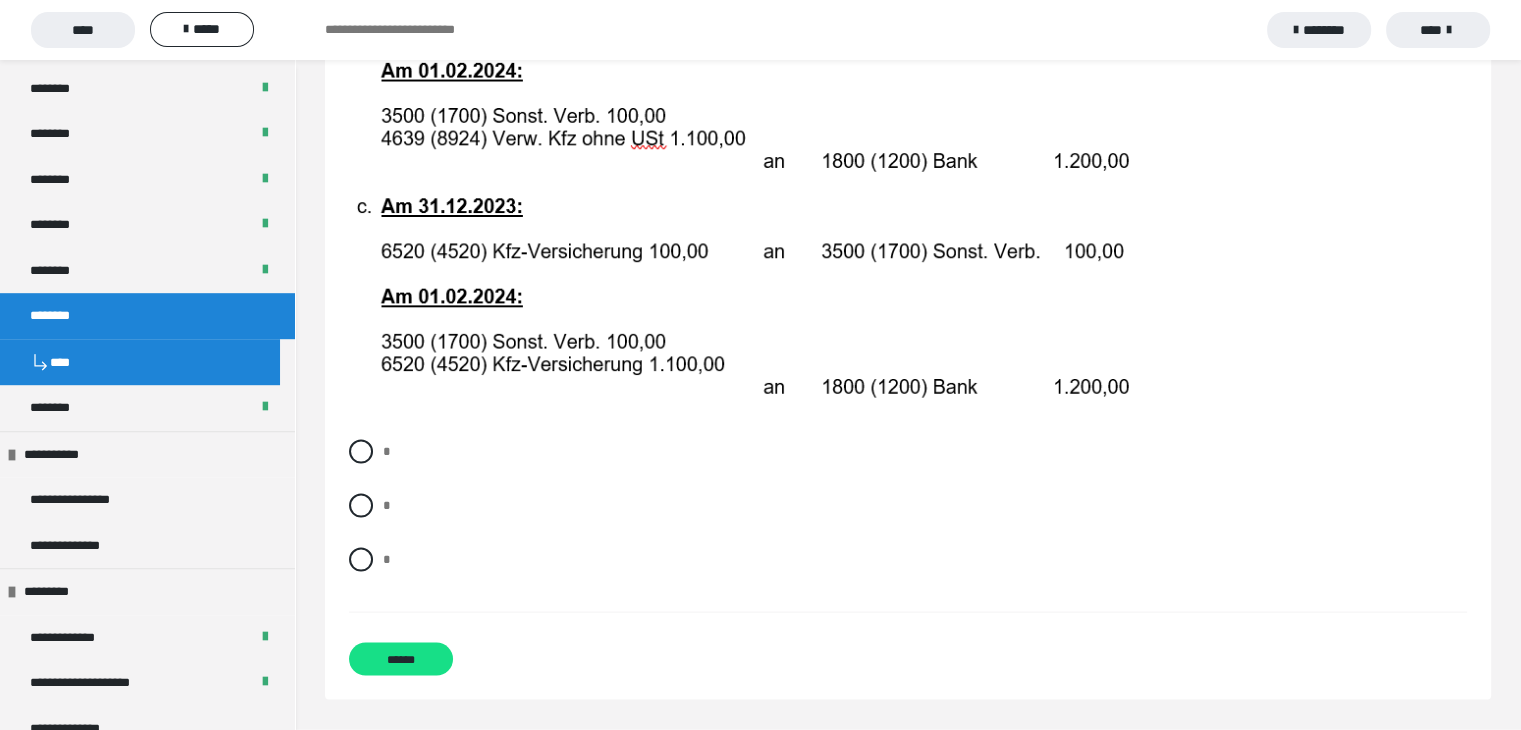 scroll, scrollTop: 4040, scrollLeft: 0, axis: vertical 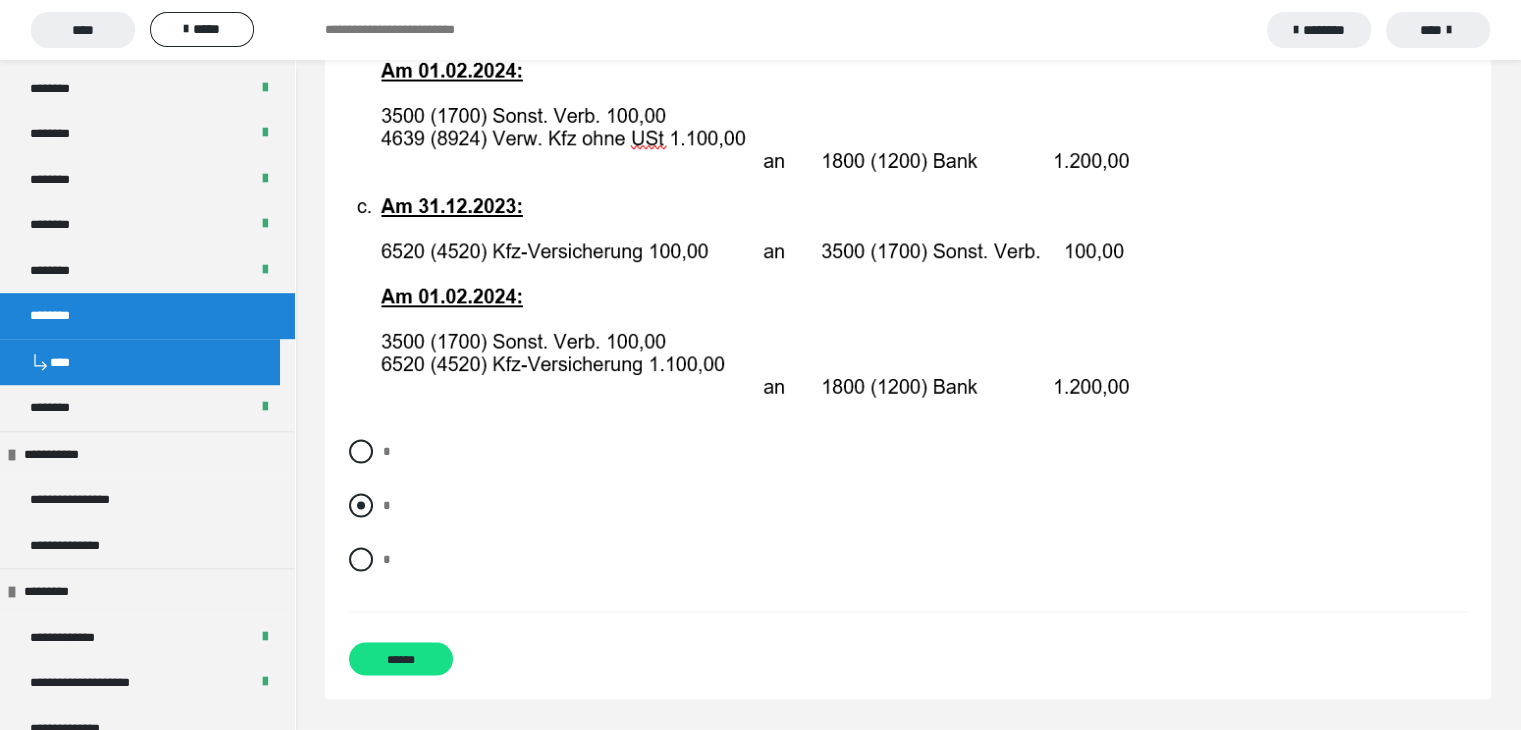 click on "*" at bounding box center [908, 506] 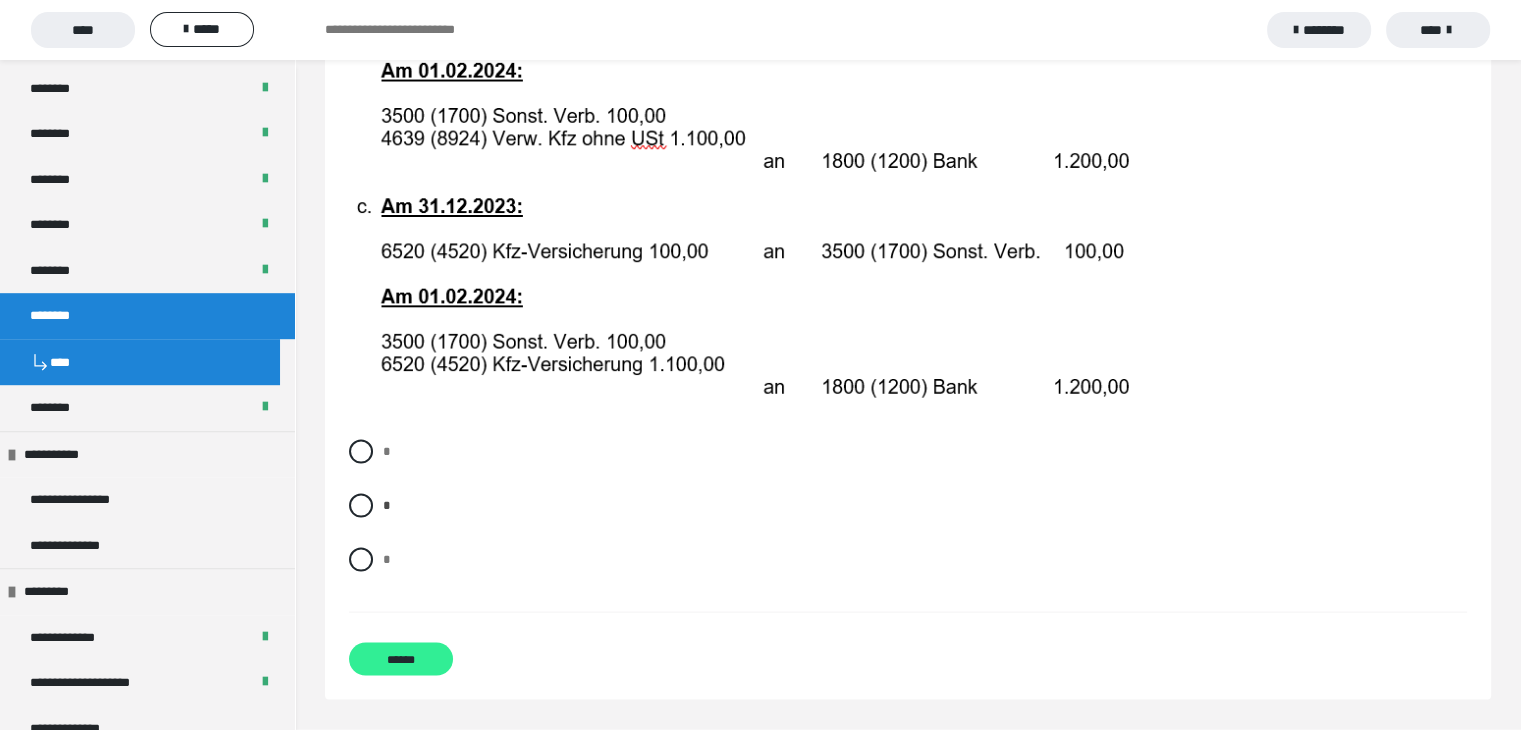 click on "******" at bounding box center [401, 659] 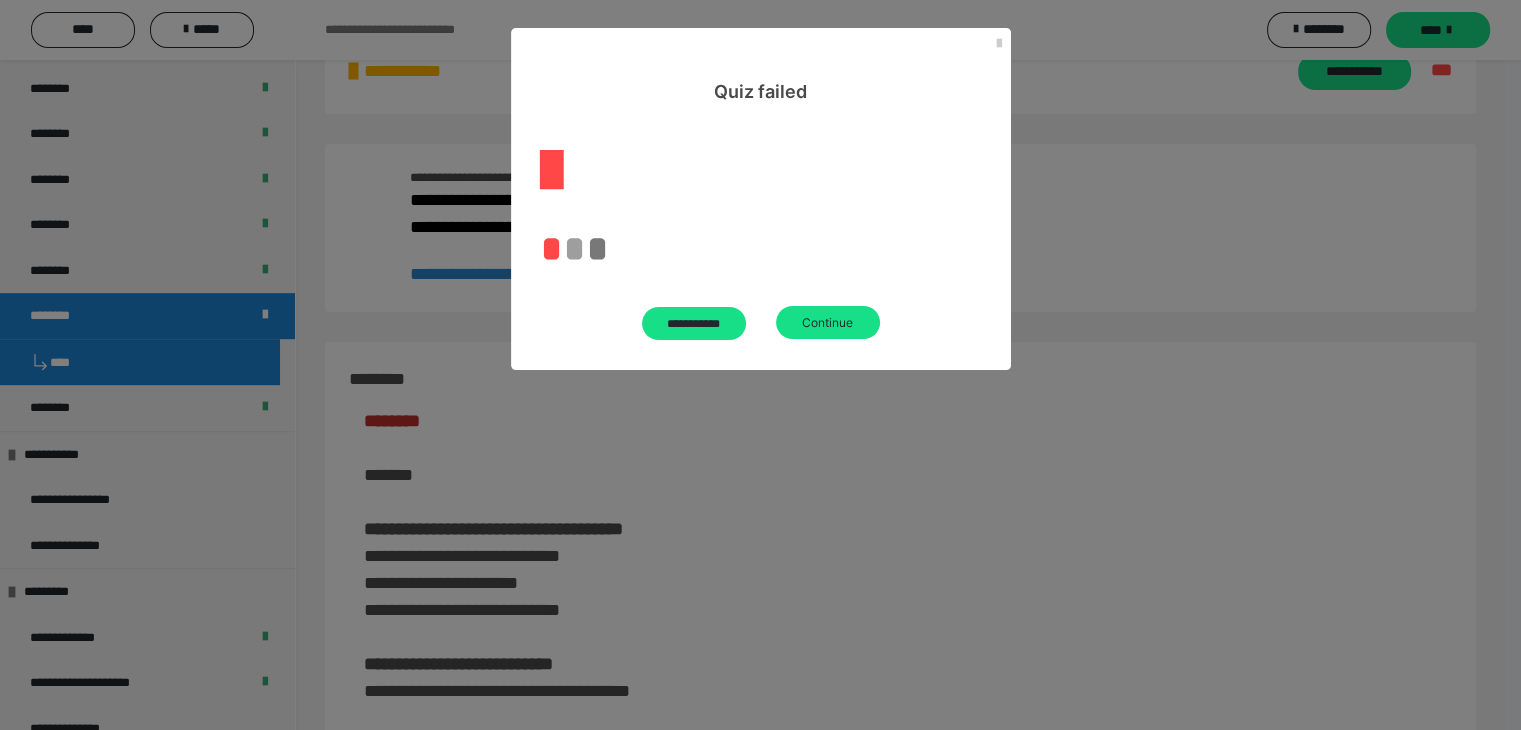 scroll, scrollTop: 3146, scrollLeft: 0, axis: vertical 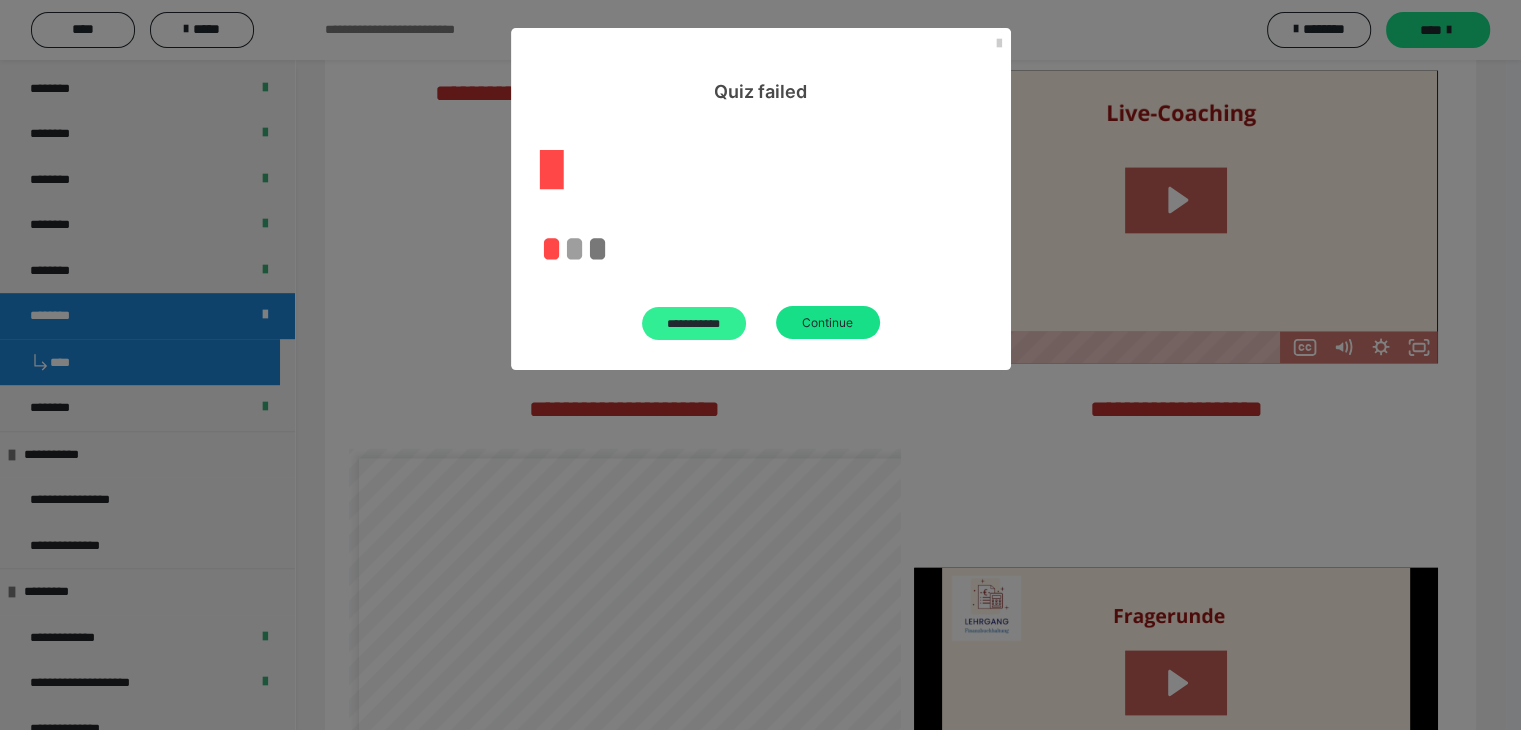 click on "**********" at bounding box center [694, 323] 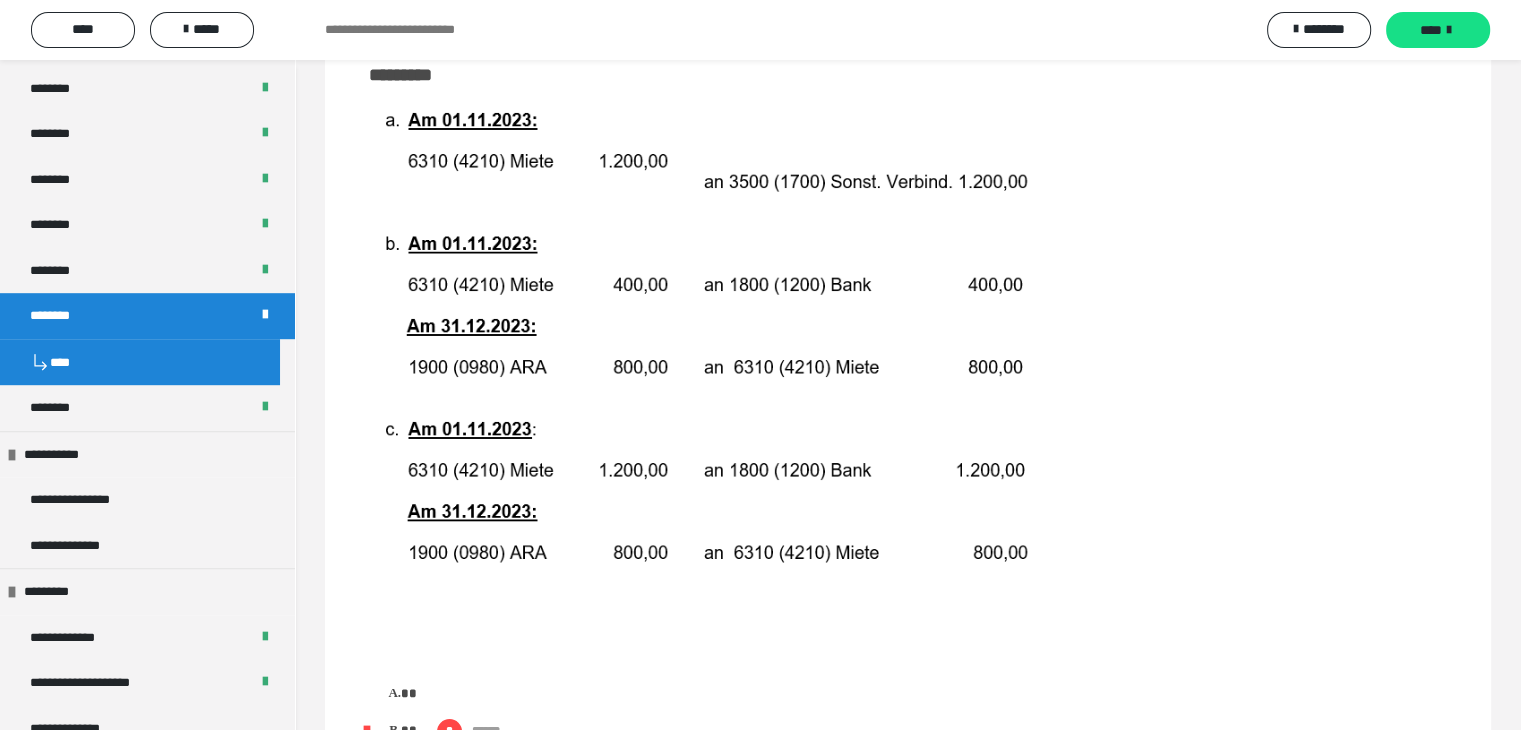 scroll, scrollTop: 0, scrollLeft: 0, axis: both 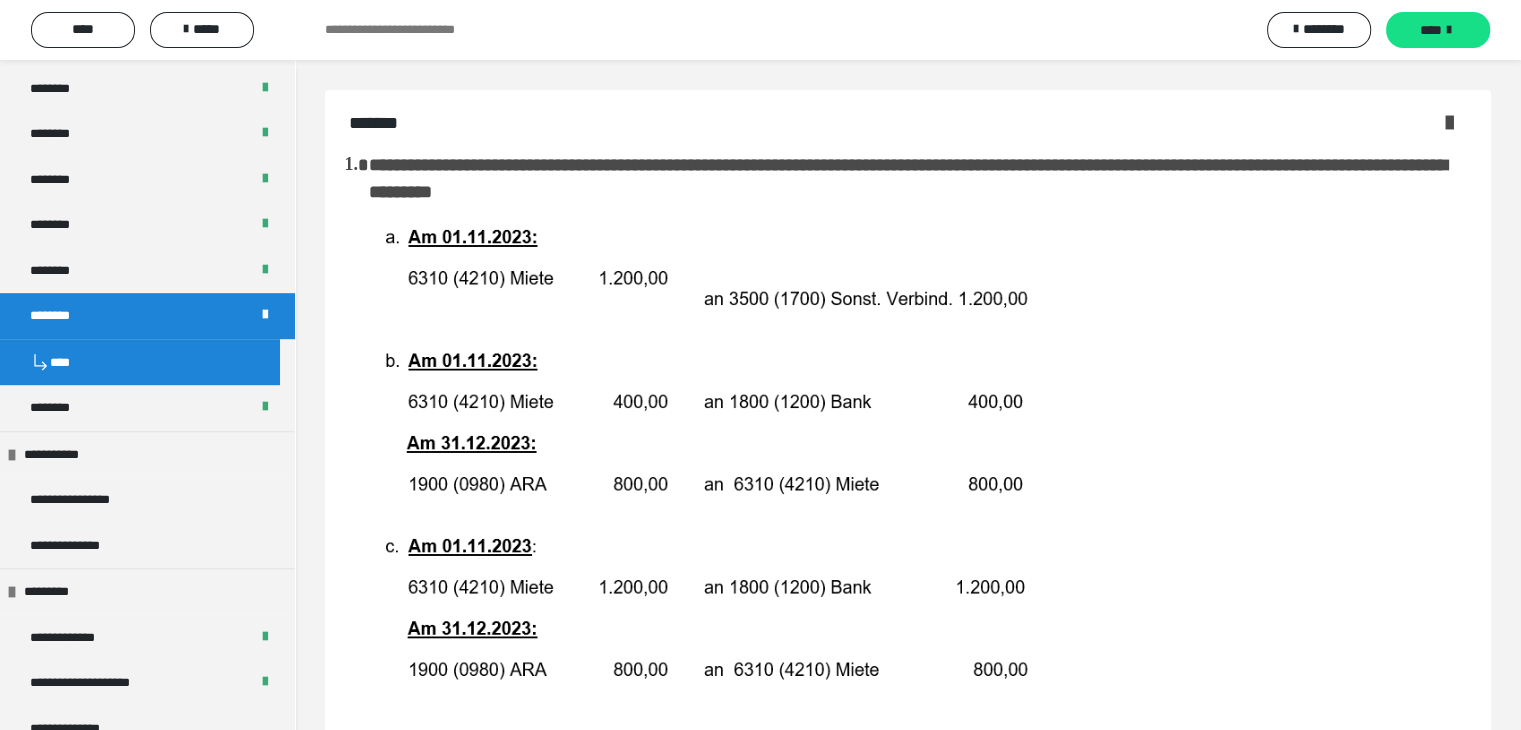 click at bounding box center [1449, 122] 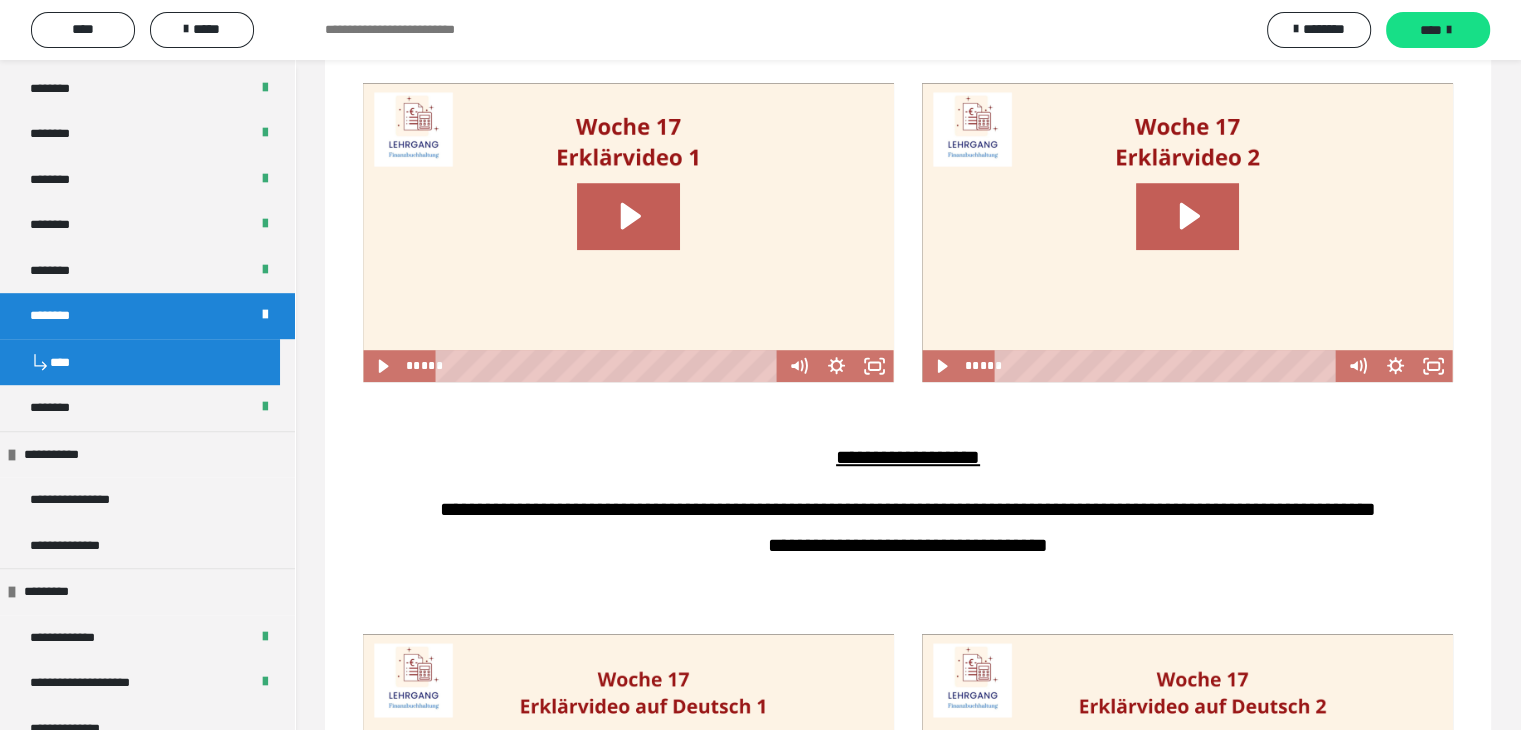 scroll, scrollTop: 1300, scrollLeft: 0, axis: vertical 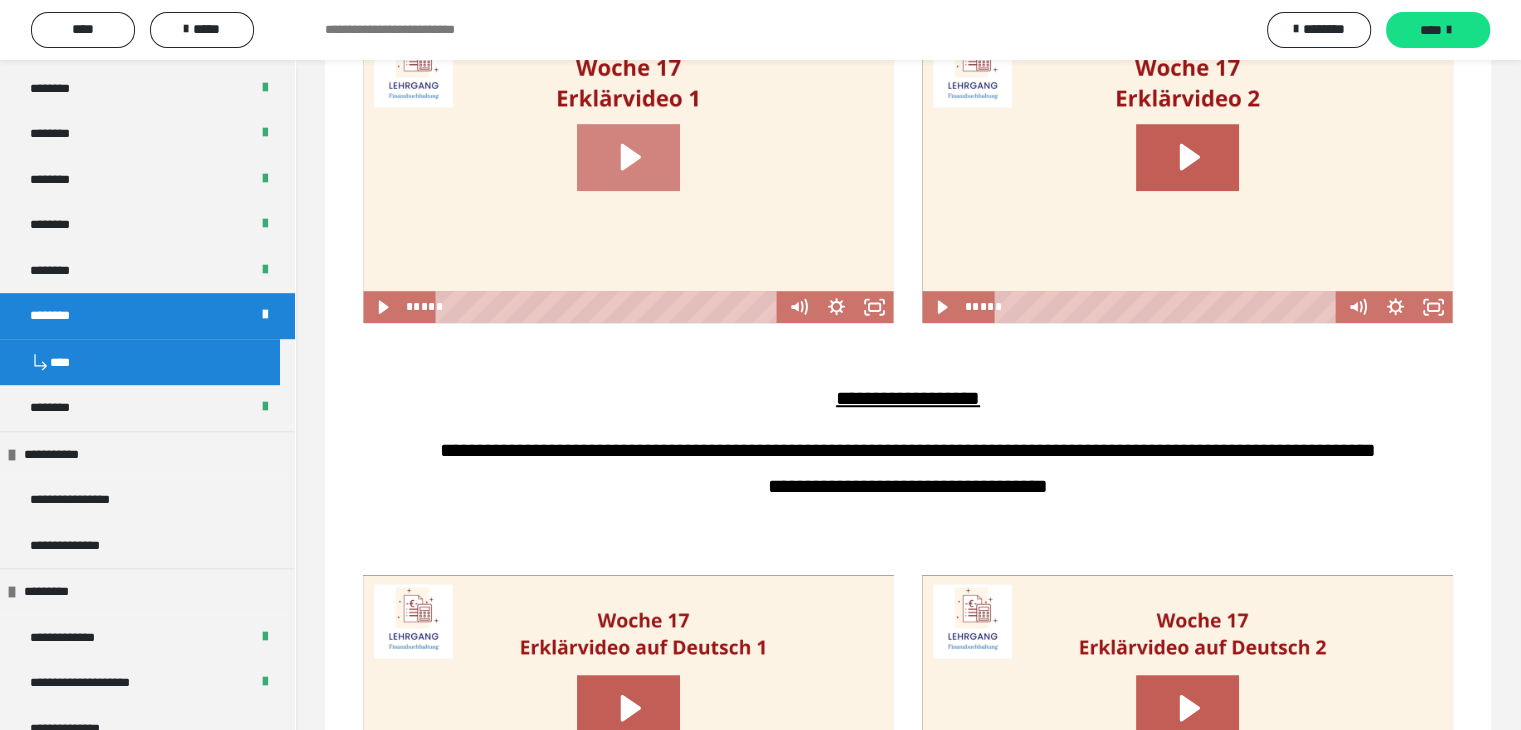 drag, startPoint x: 640, startPoint y: 161, endPoint x: 668, endPoint y: 192, distance: 41.773197 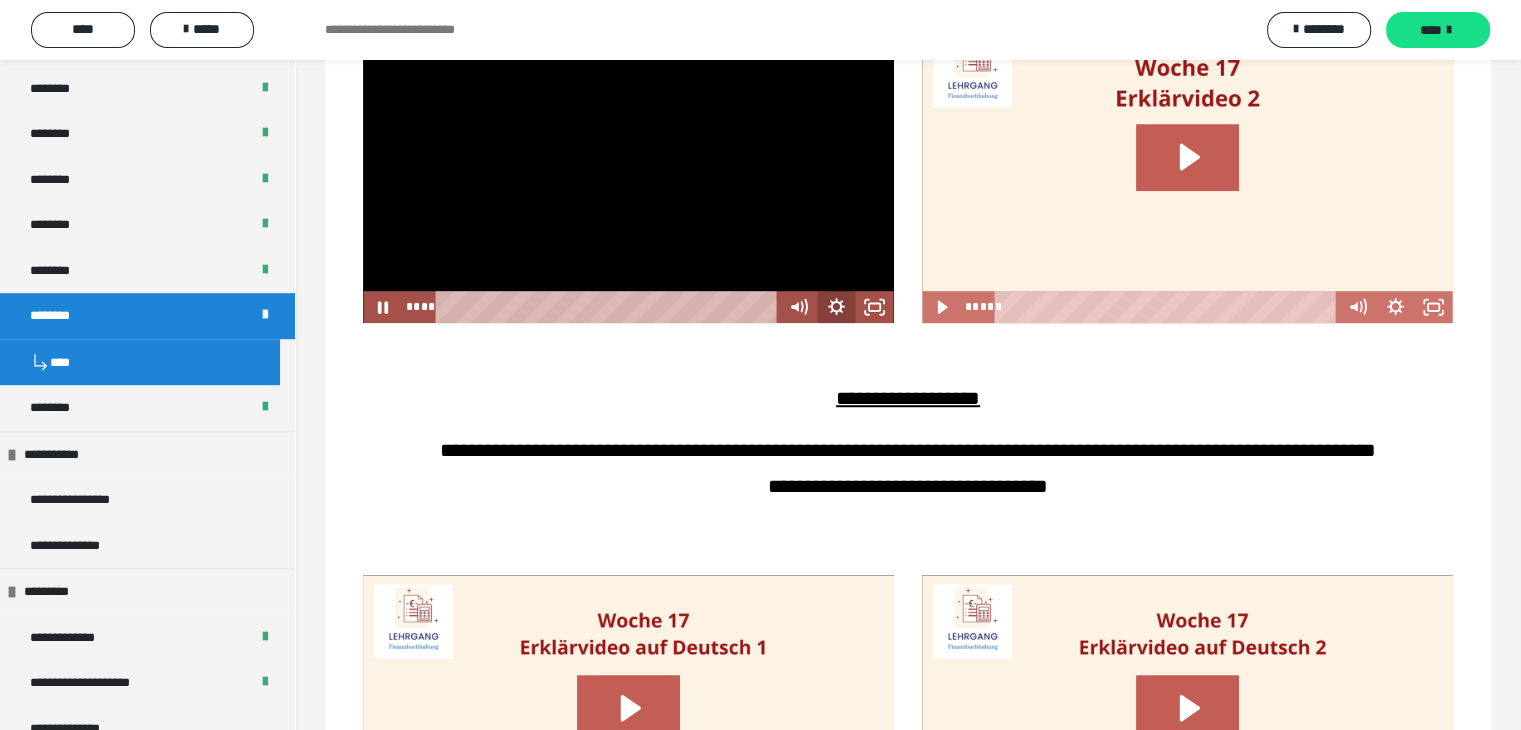 click 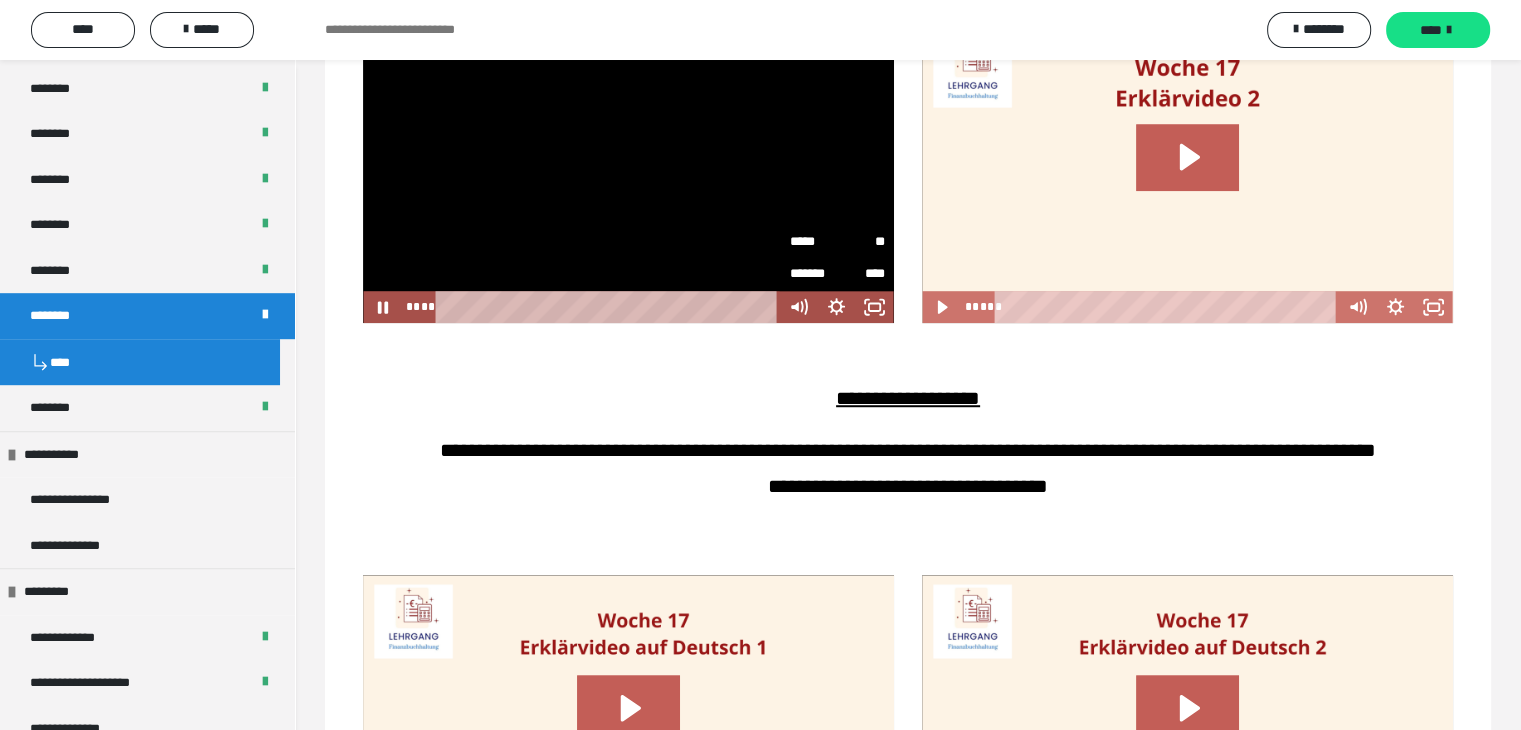 click on "**" at bounding box center [861, 242] 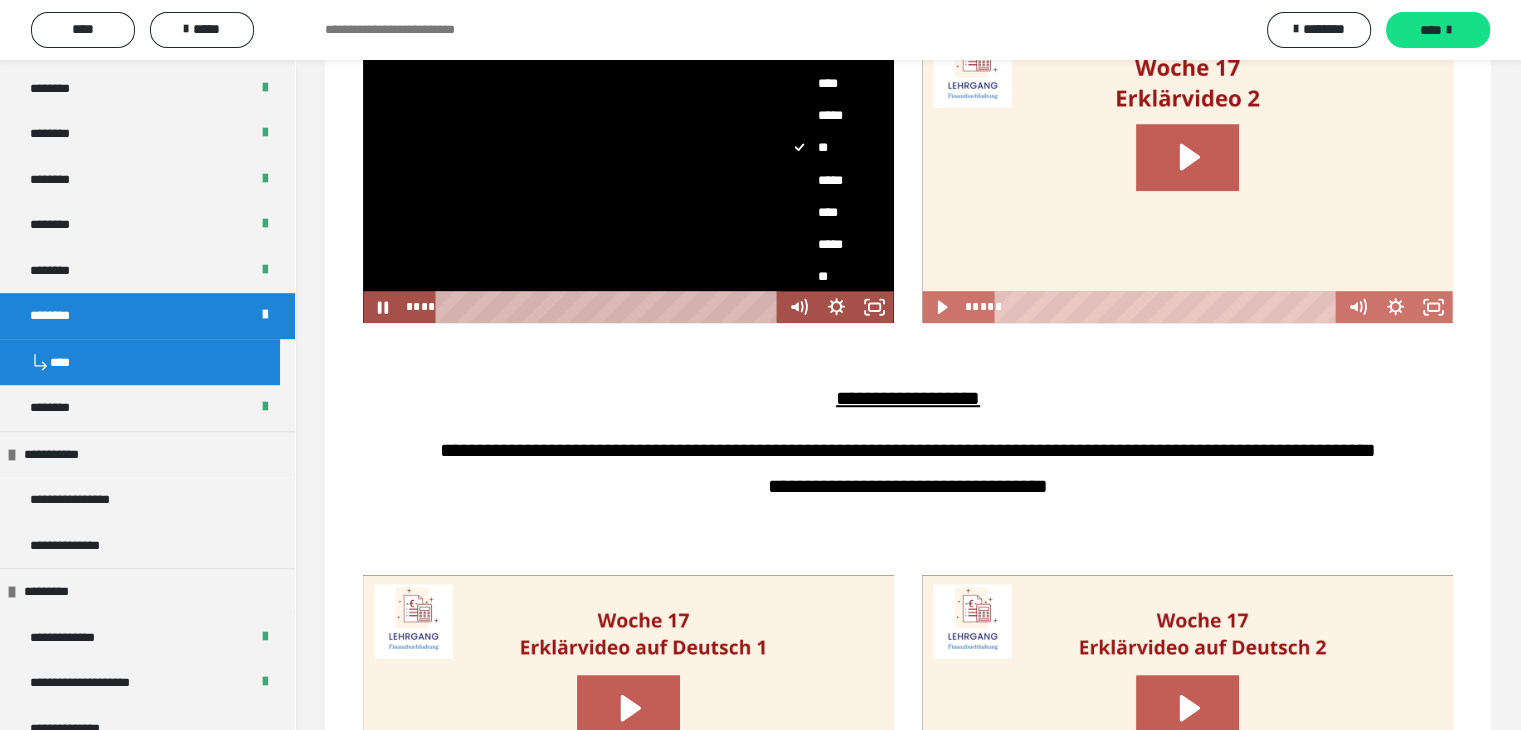 click on "*****" at bounding box center [829, 180] 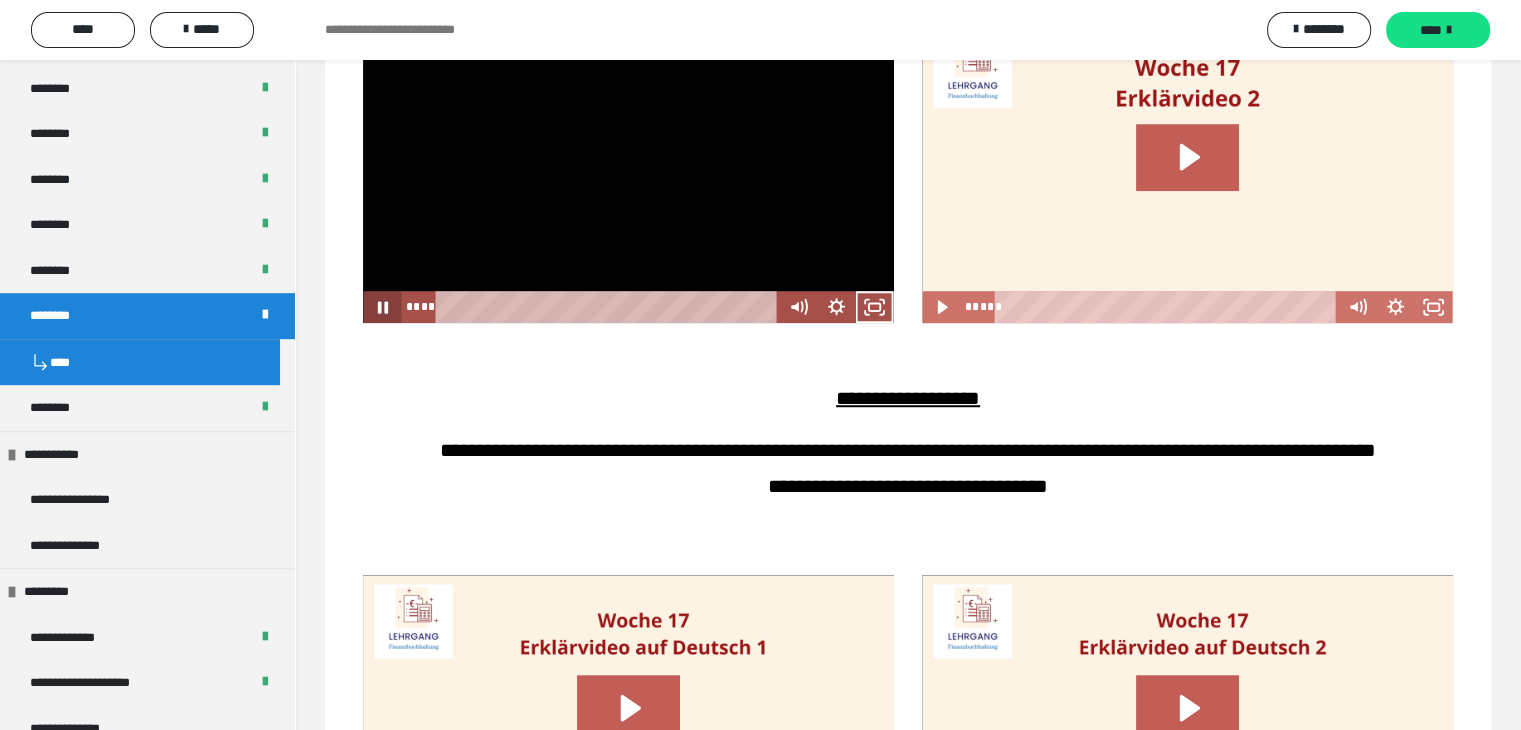 click 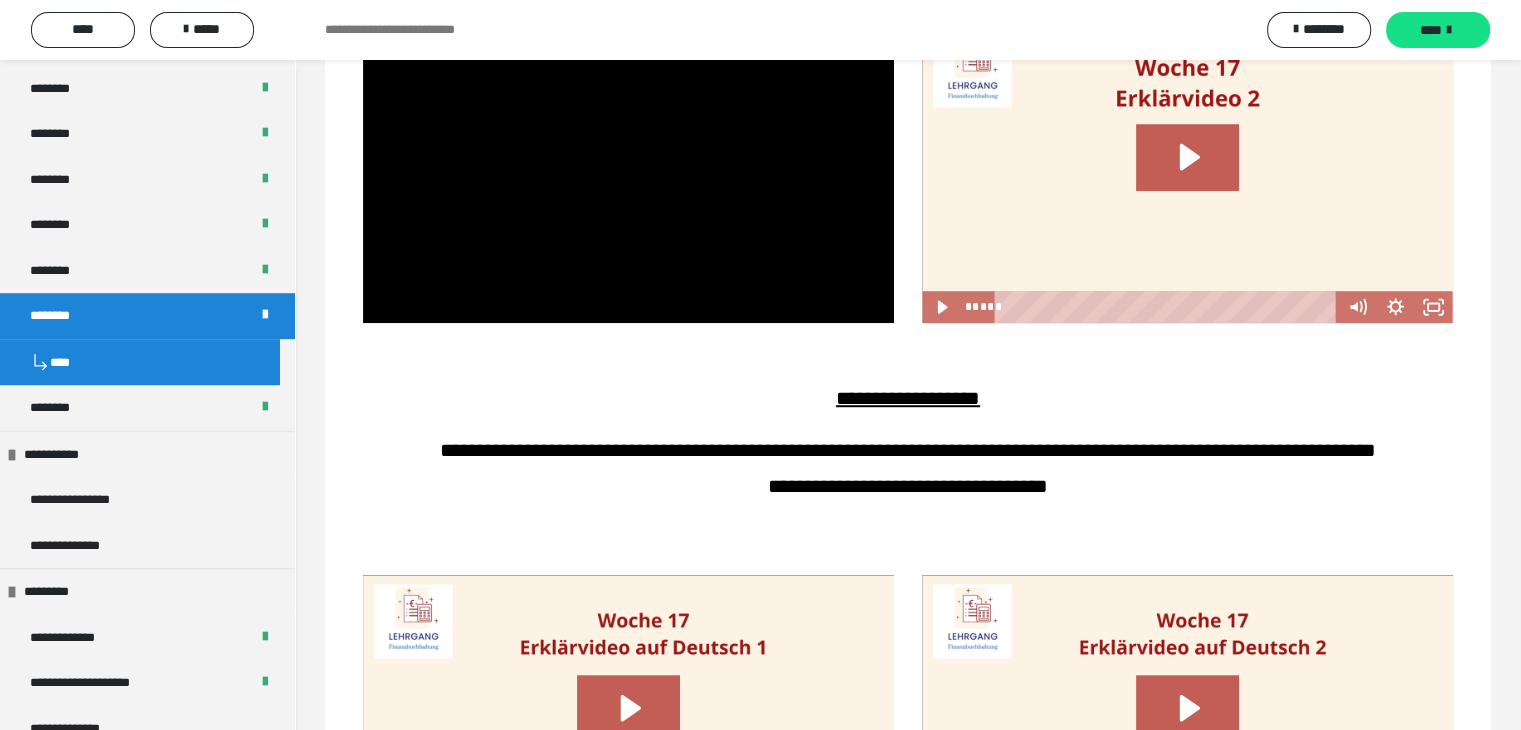 click on "**********" at bounding box center [908, 1175] 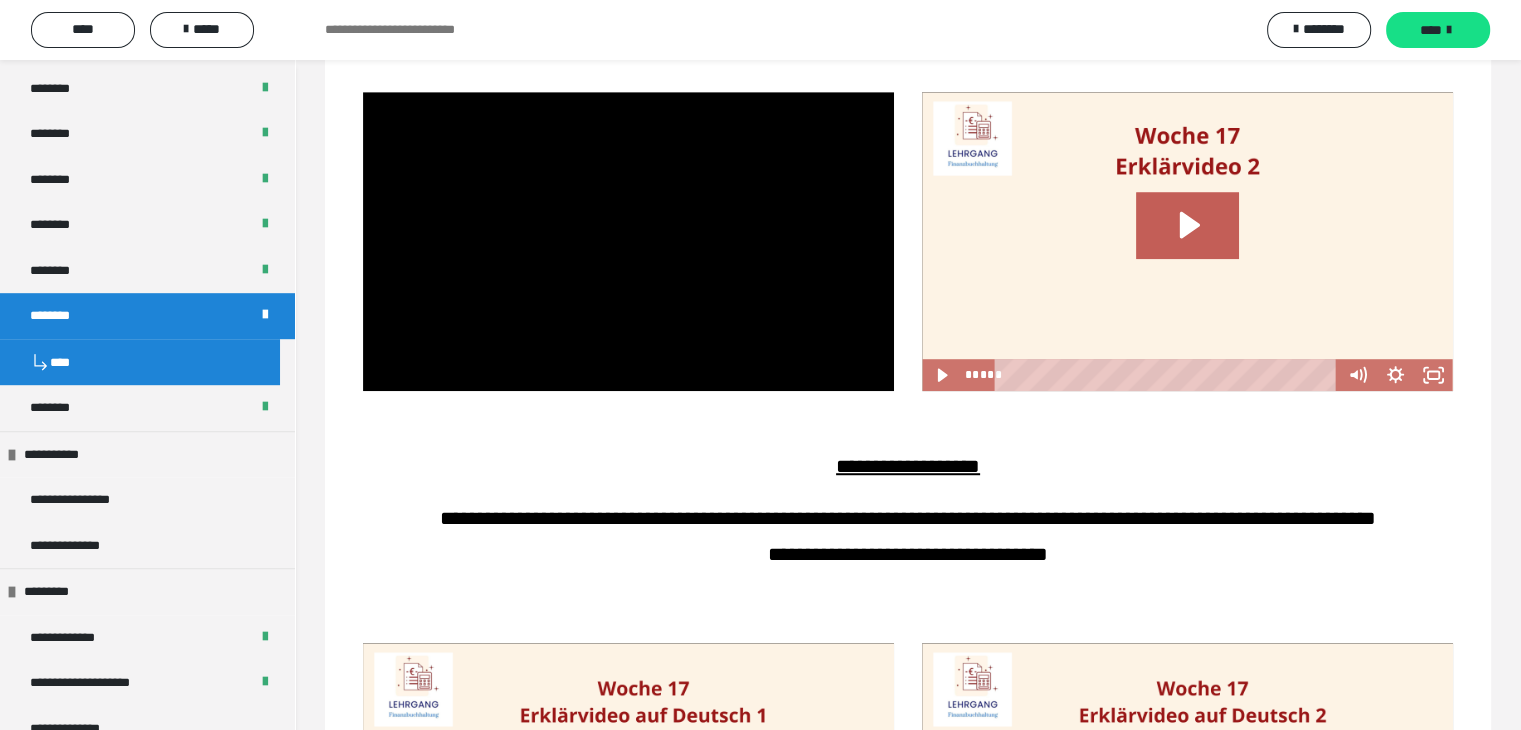scroll, scrollTop: 1200, scrollLeft: 0, axis: vertical 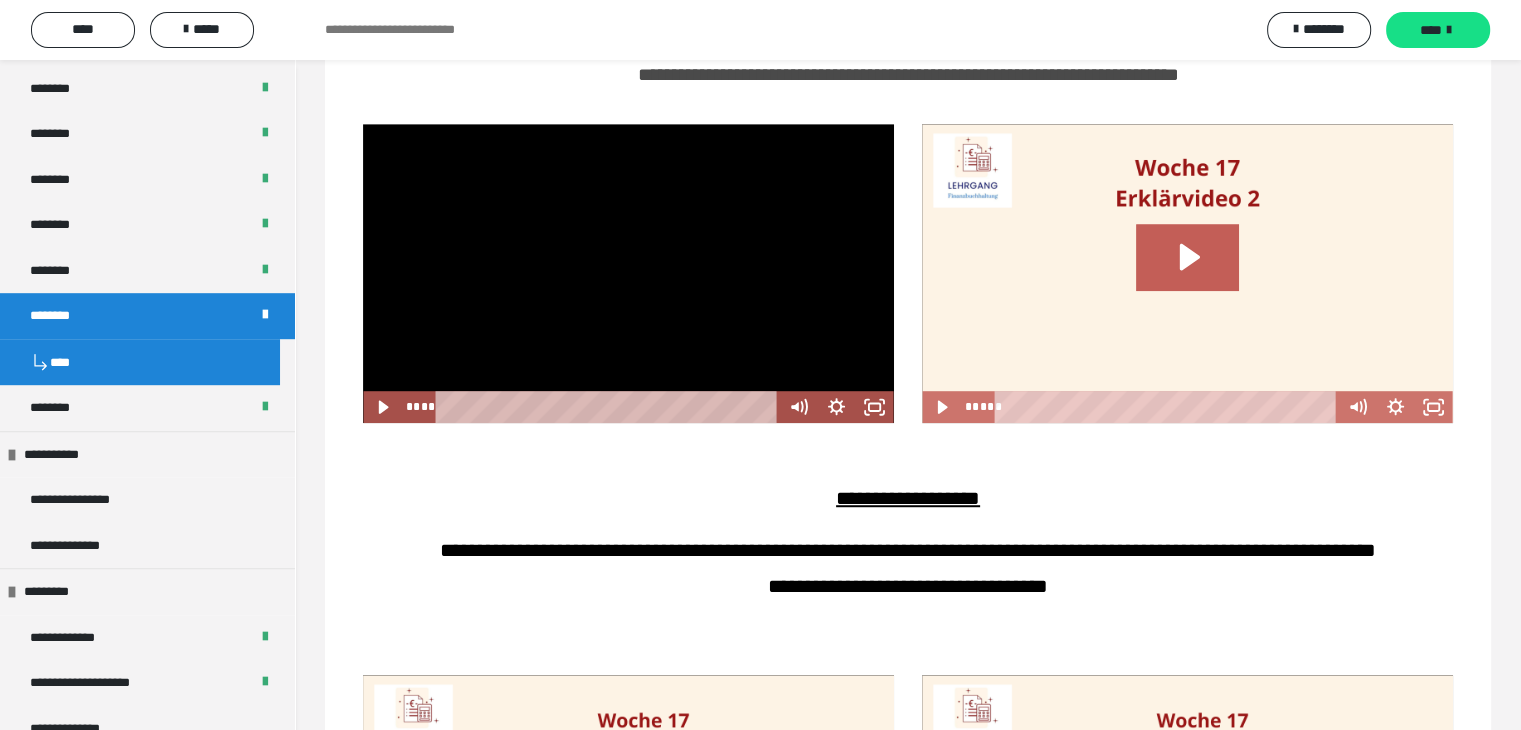click at bounding box center [628, 273] 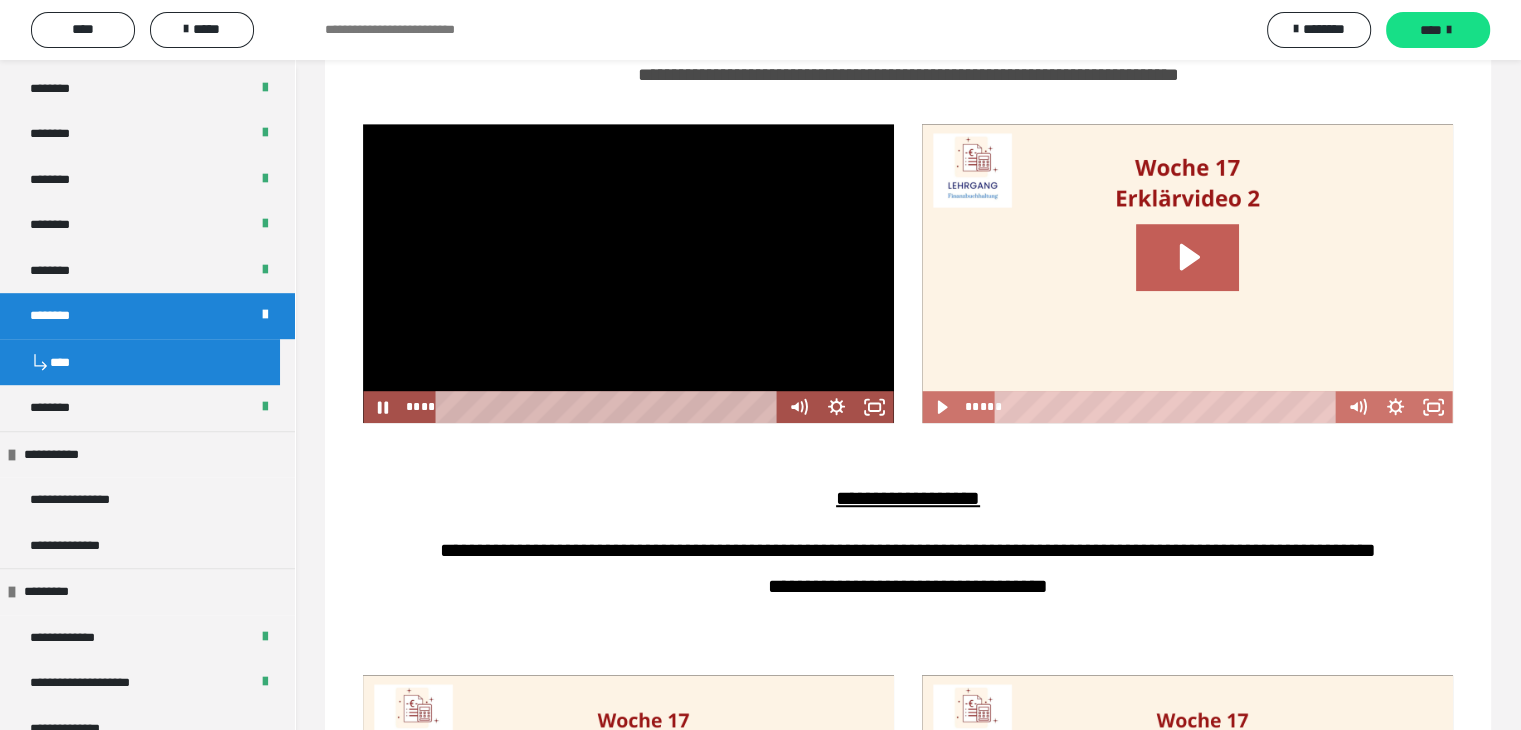 click at bounding box center (628, 273) 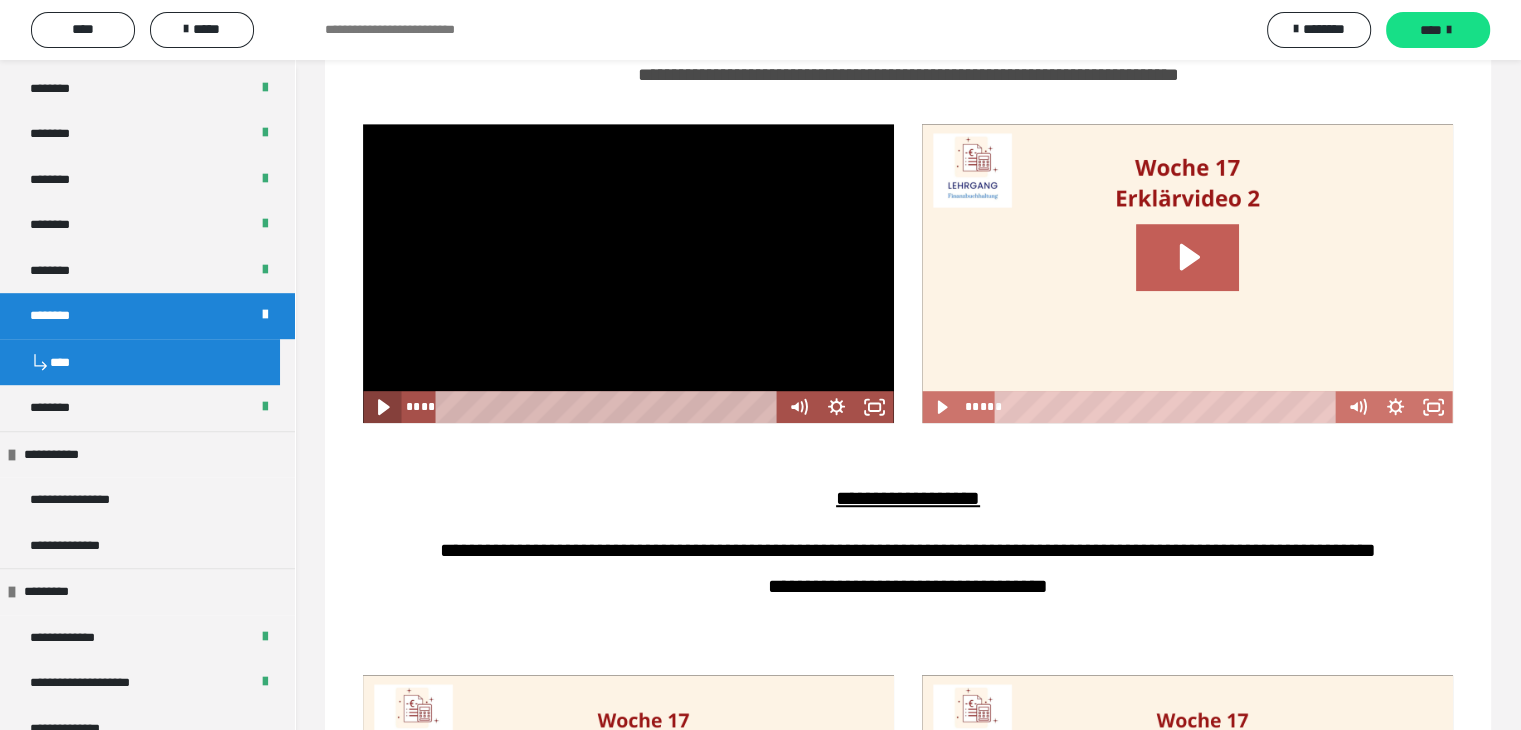 click 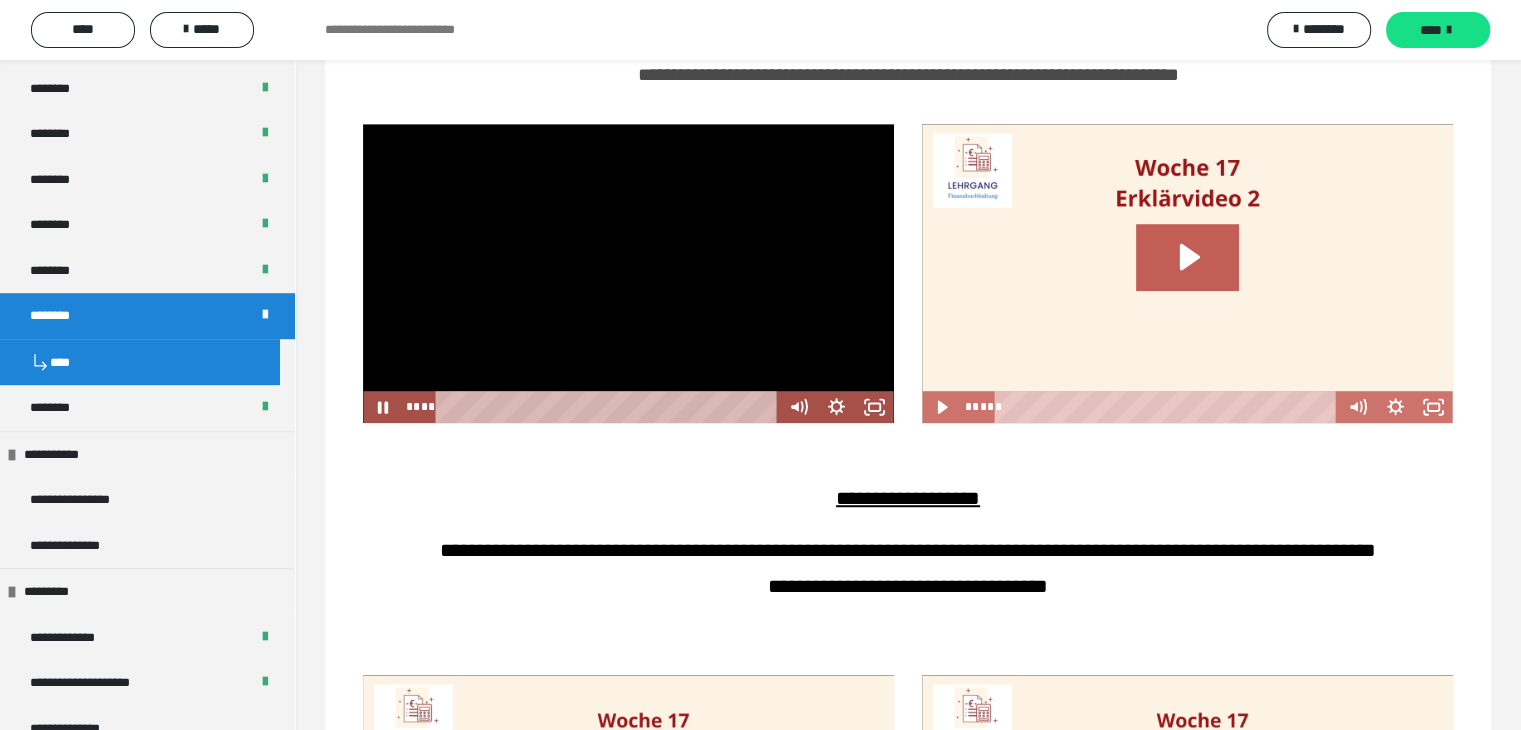 click at bounding box center [628, 273] 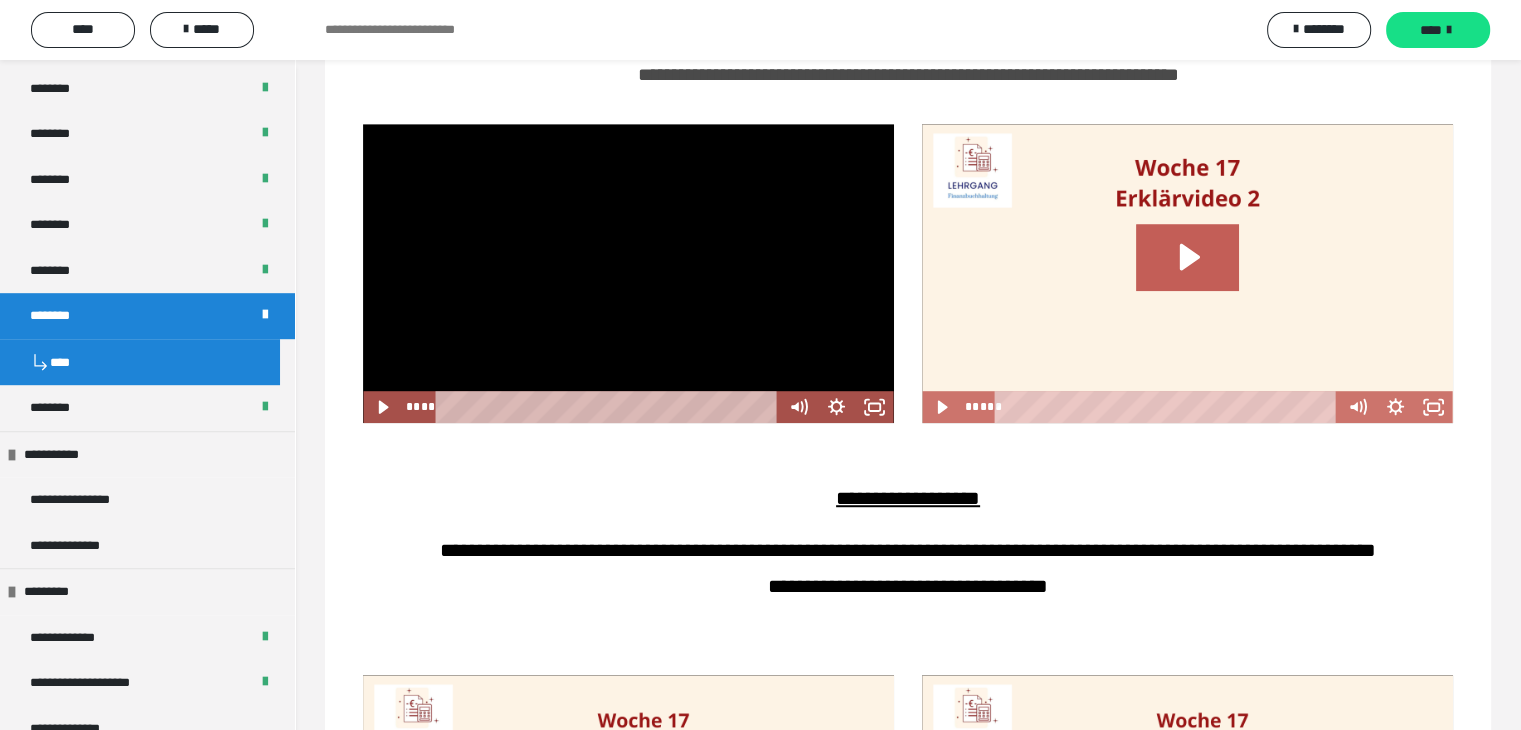click at bounding box center (628, 273) 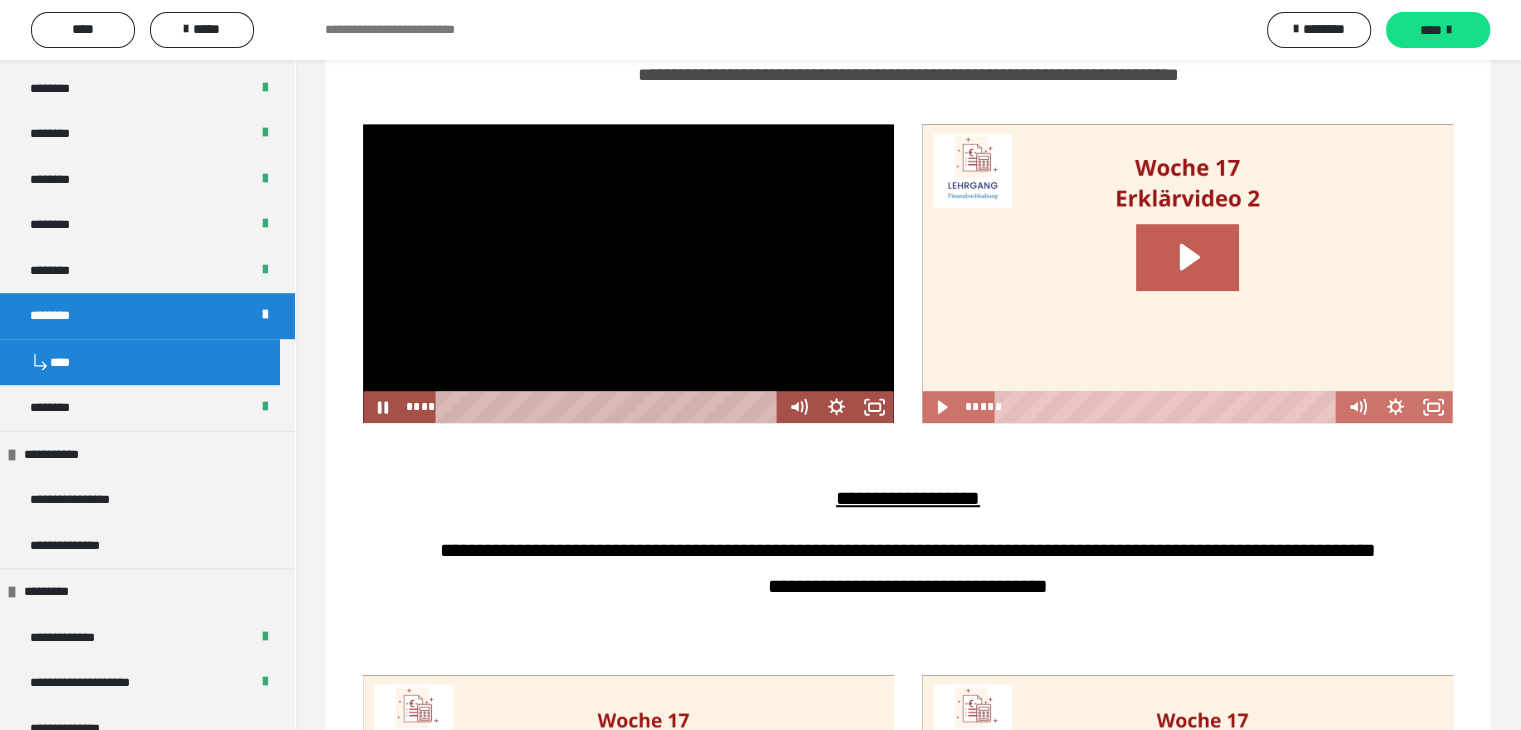 click at bounding box center (628, 273) 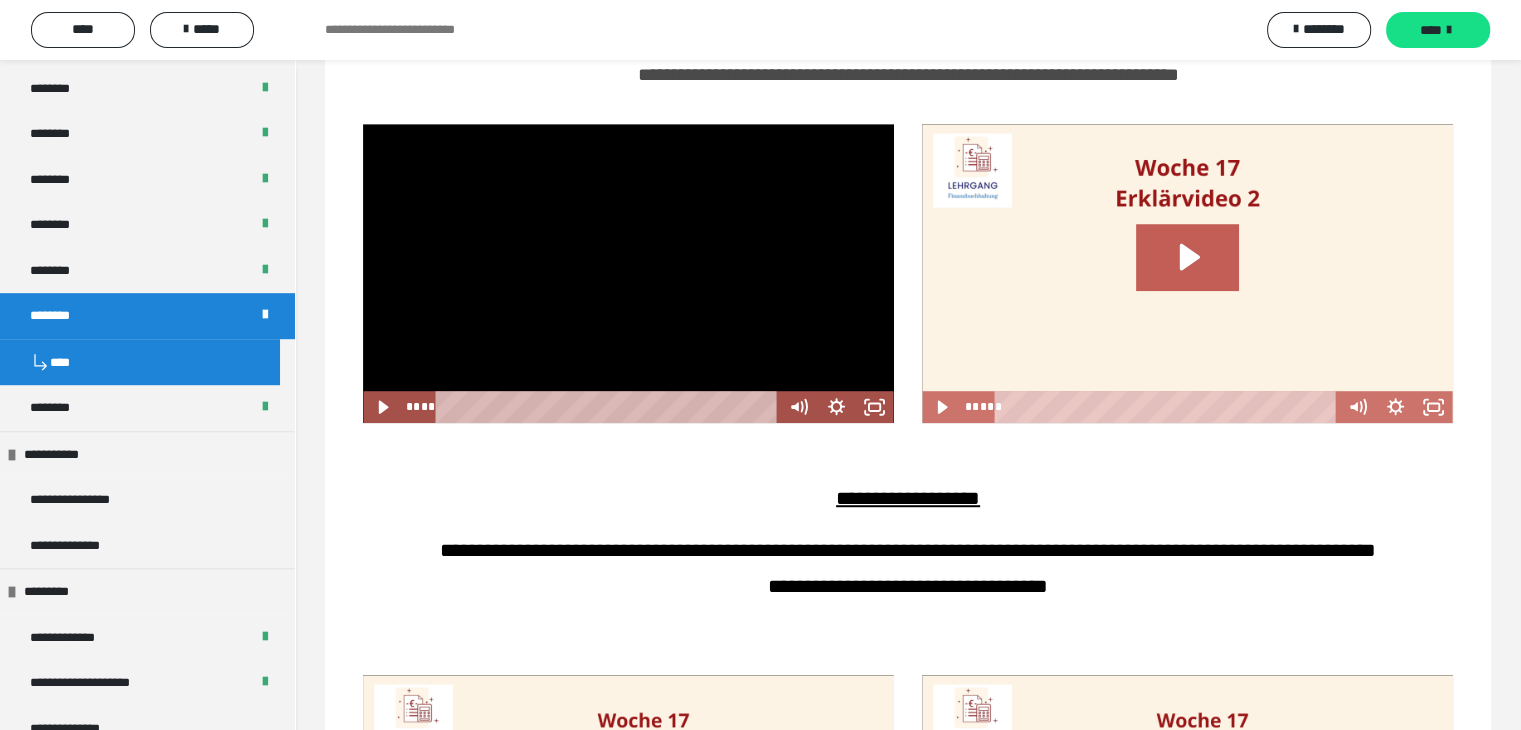 click at bounding box center [628, 273] 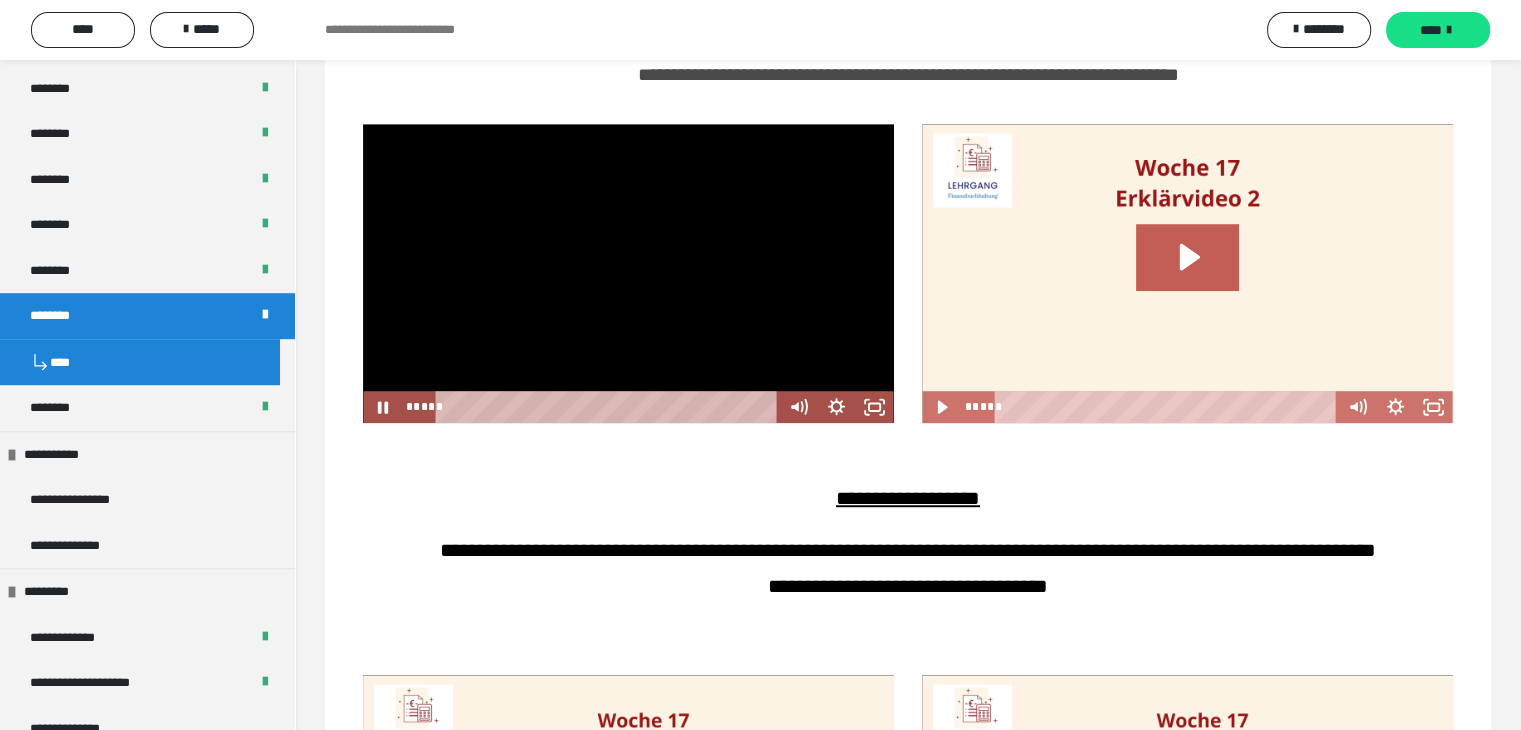 click at bounding box center (628, 273) 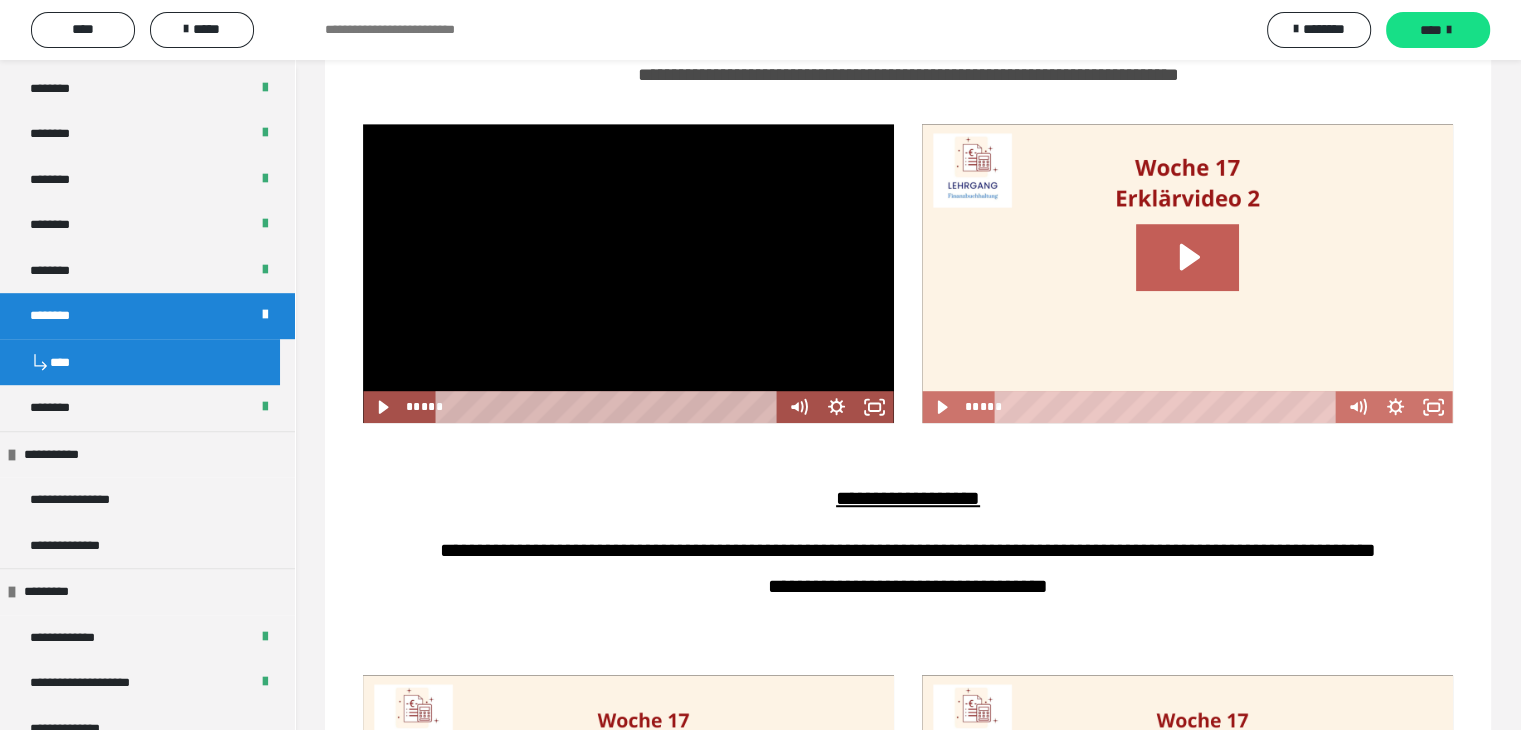 click at bounding box center [628, 273] 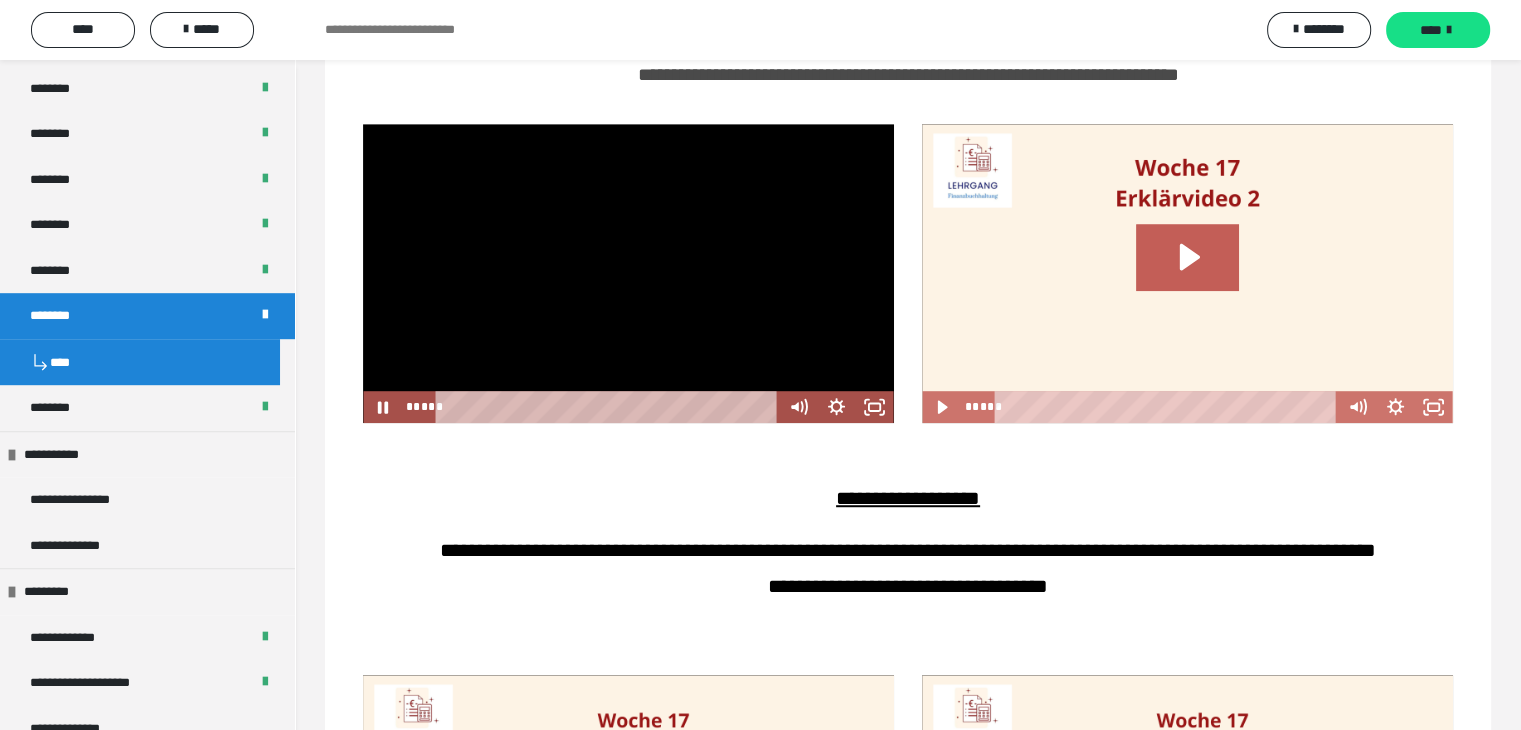 click at bounding box center (628, 273) 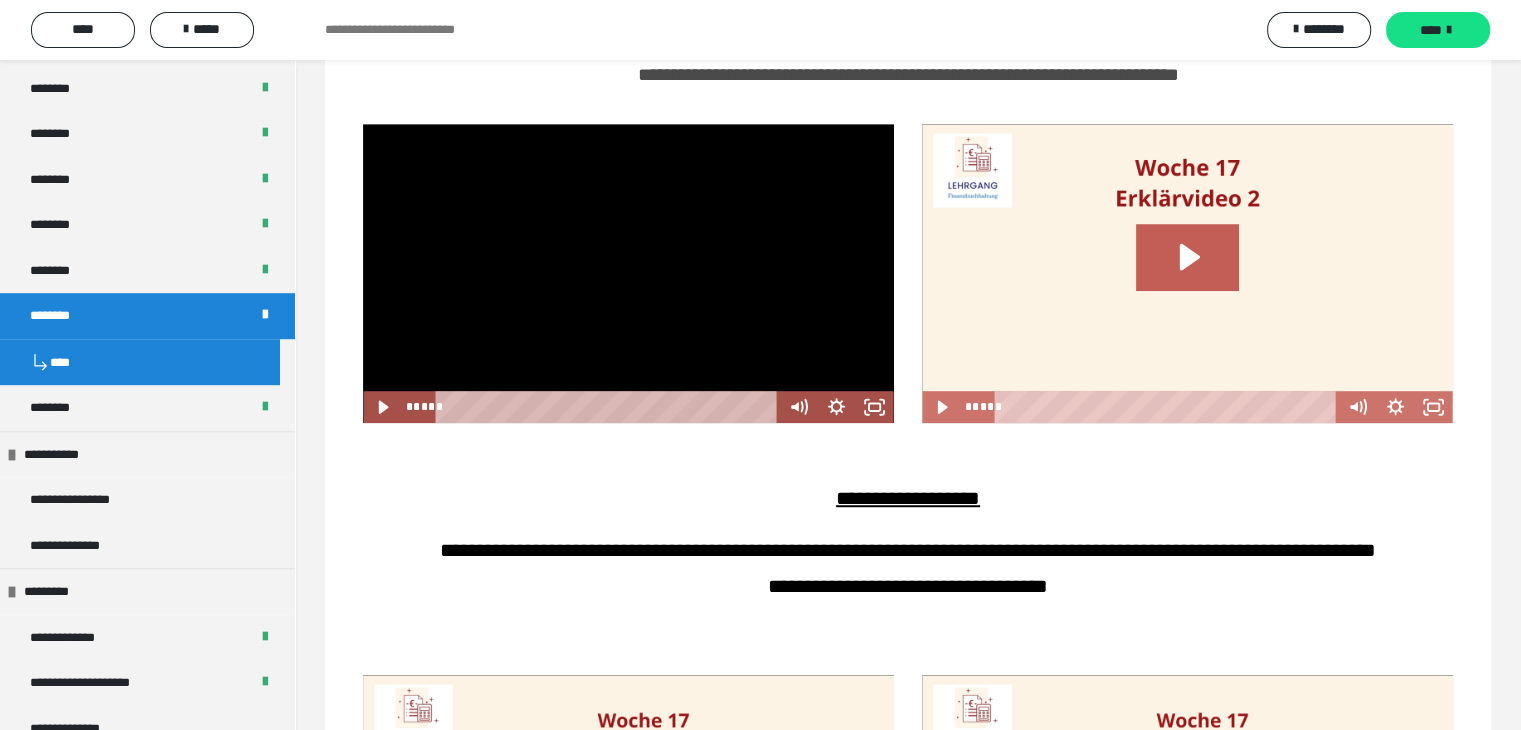 click at bounding box center (628, 273) 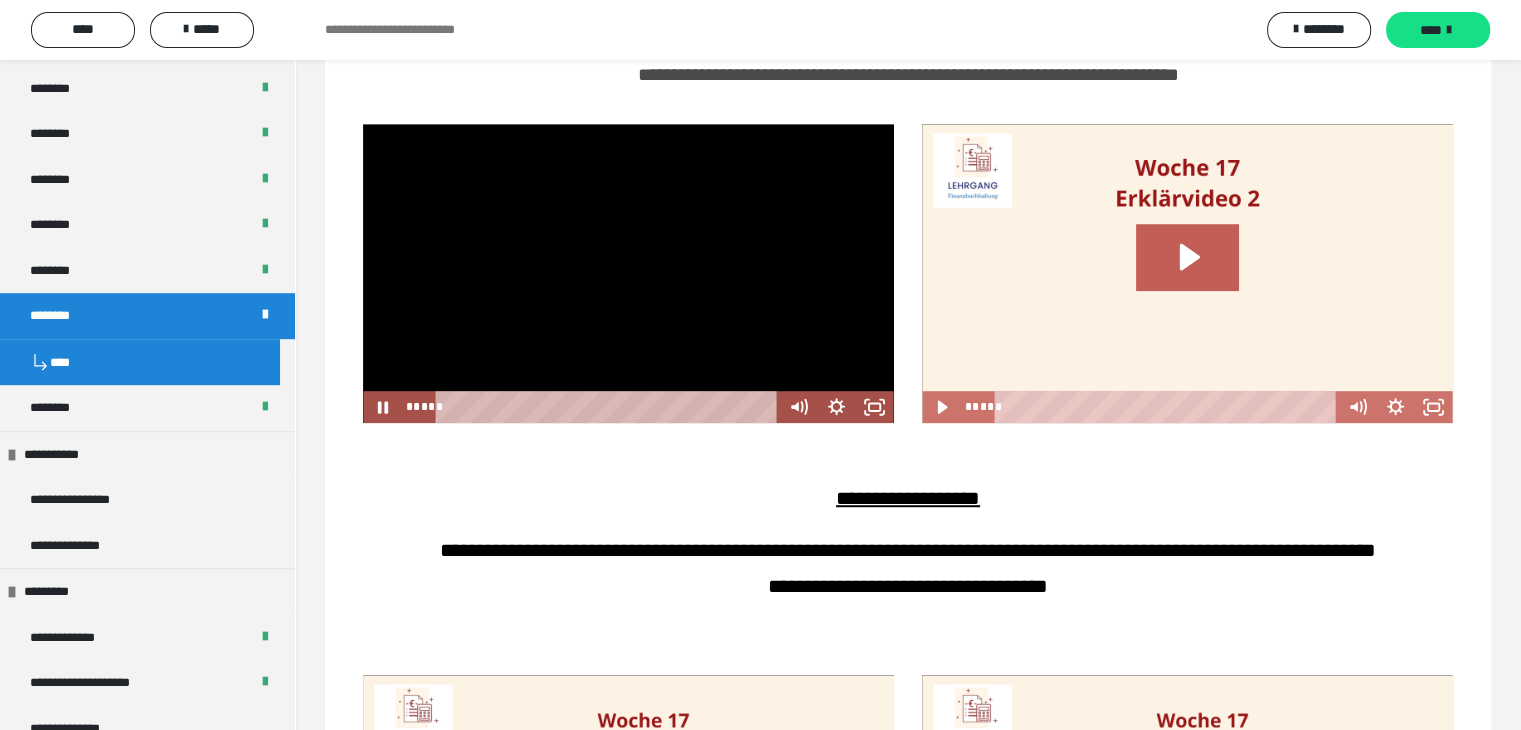 click at bounding box center (628, 273) 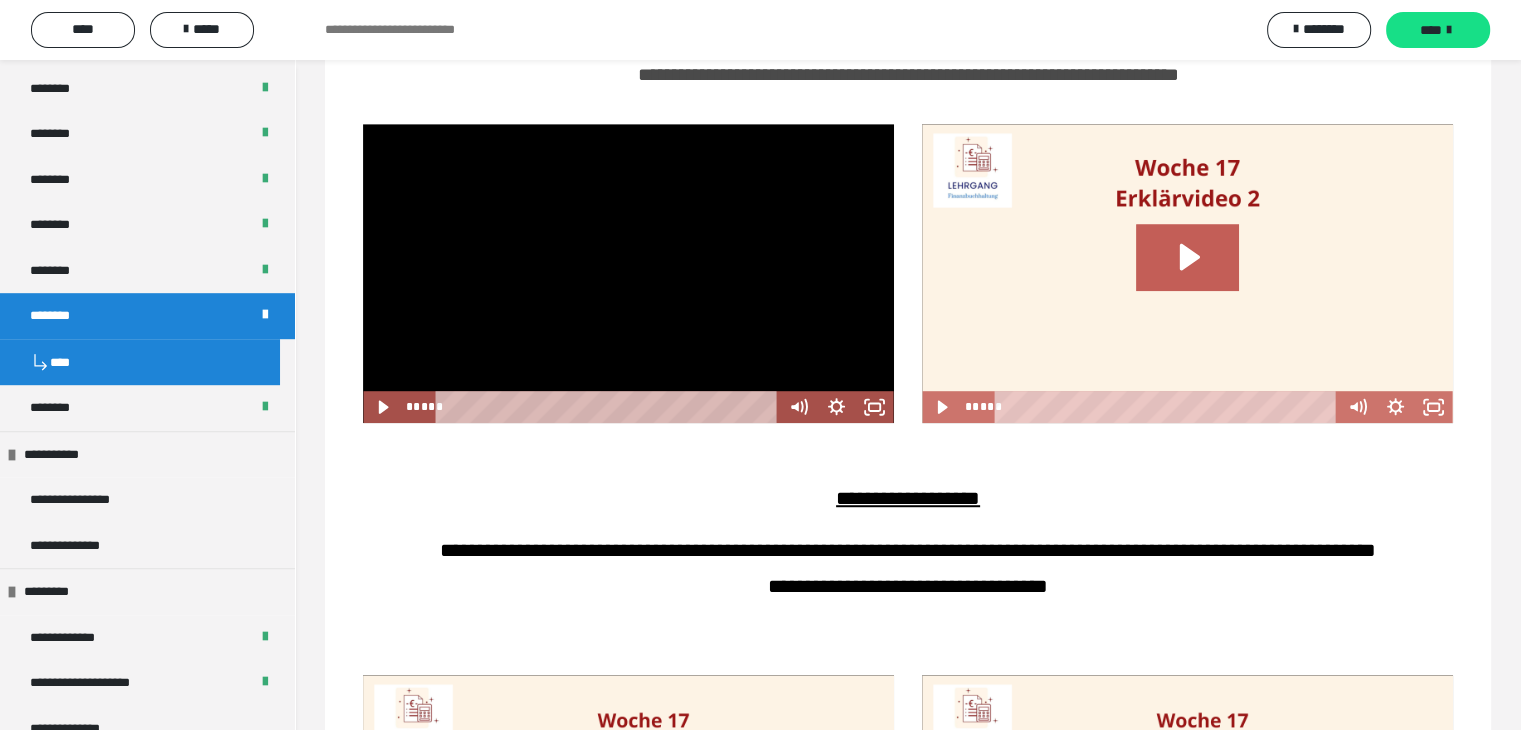 click at bounding box center (628, 273) 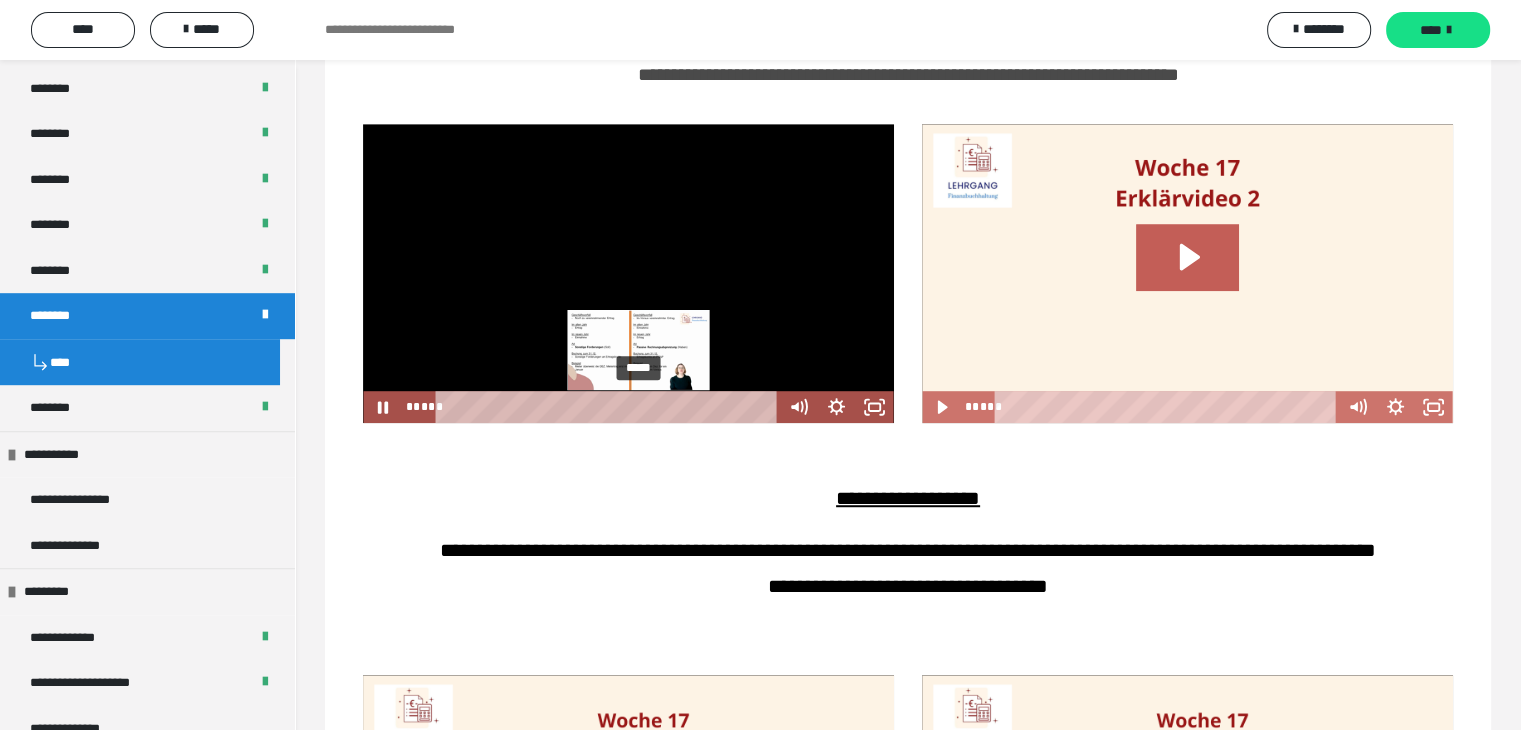 click on "*****" at bounding box center [610, 407] 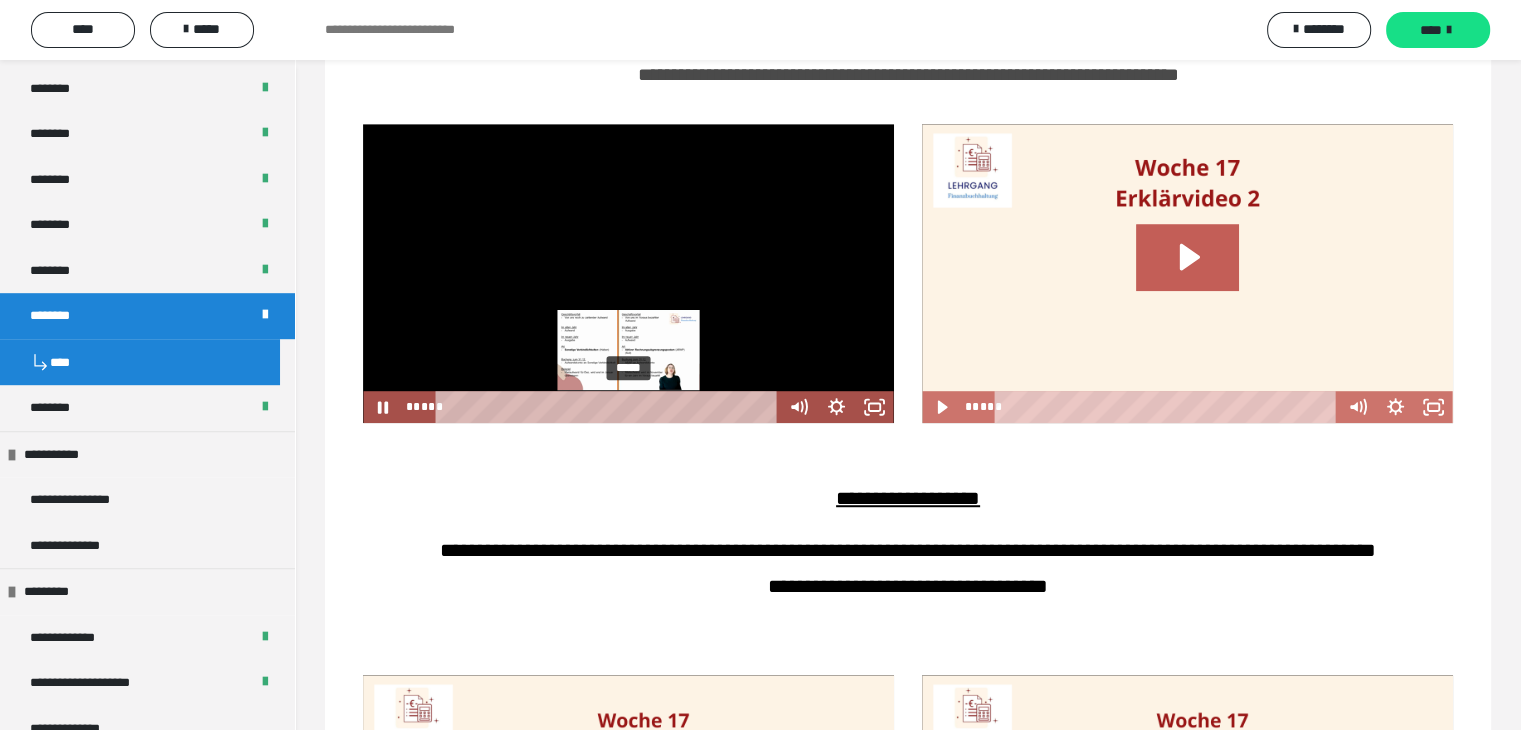 click on "*****" at bounding box center (610, 407) 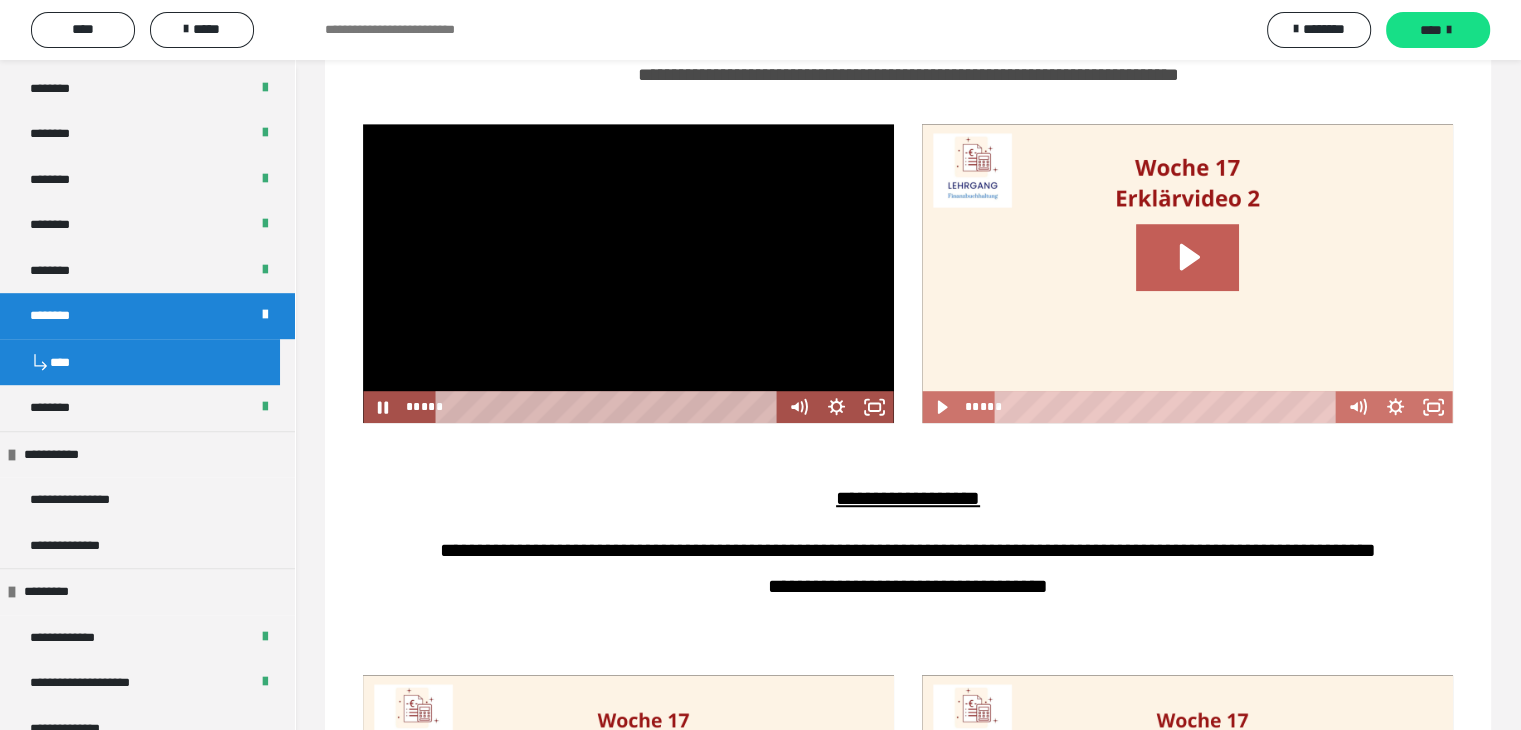 click at bounding box center (628, 273) 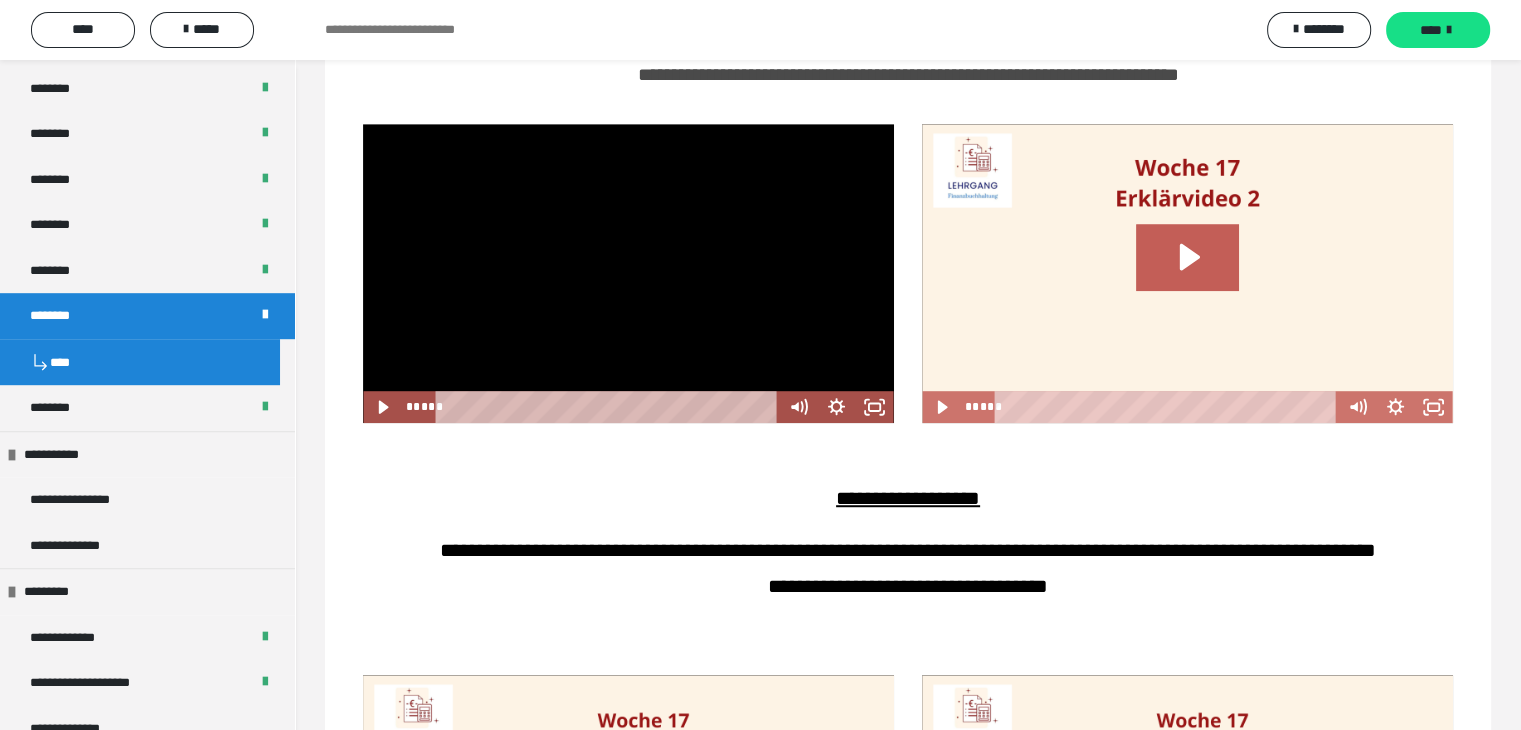 drag, startPoint x: 485, startPoint y: 181, endPoint x: 493, endPoint y: 683, distance: 502.06375 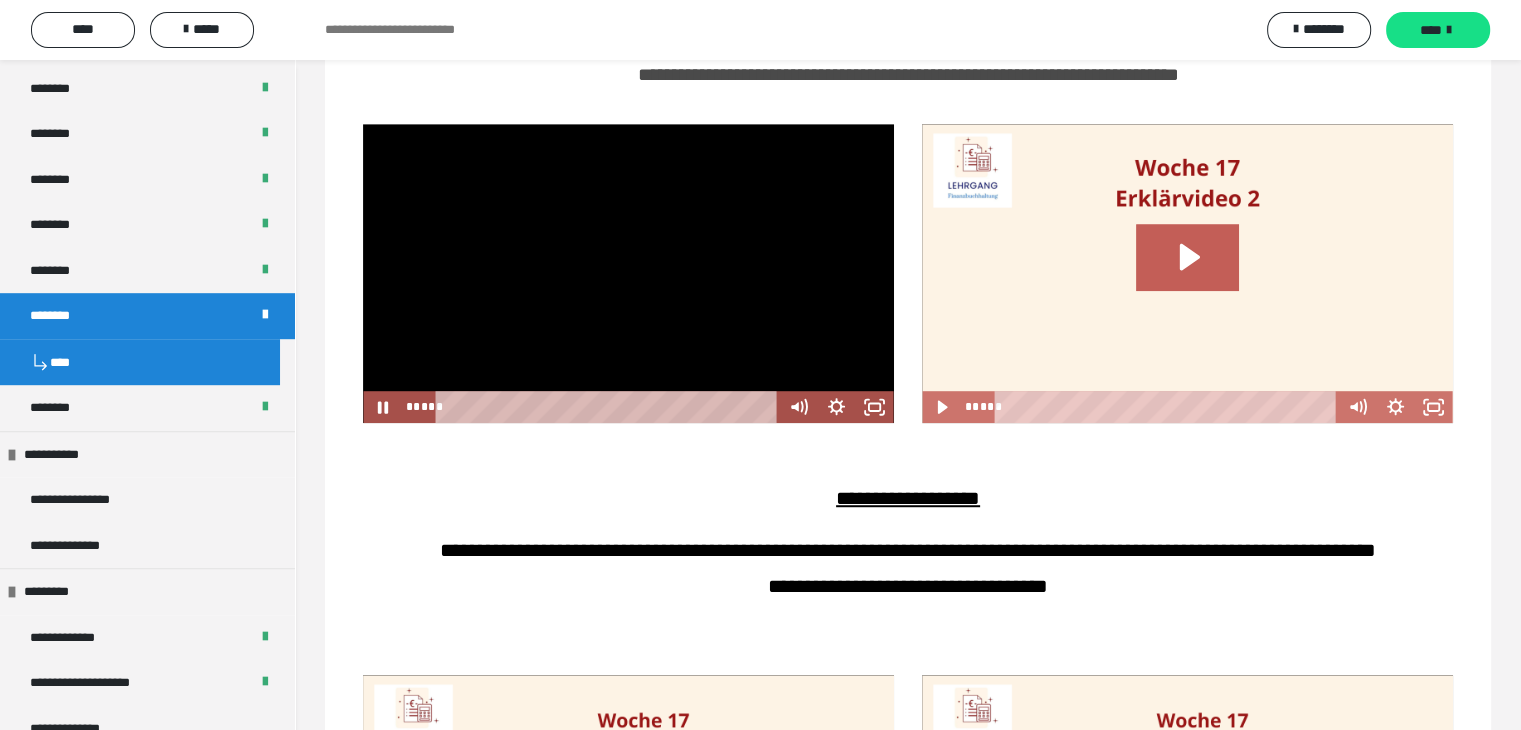 click at bounding box center (628, 273) 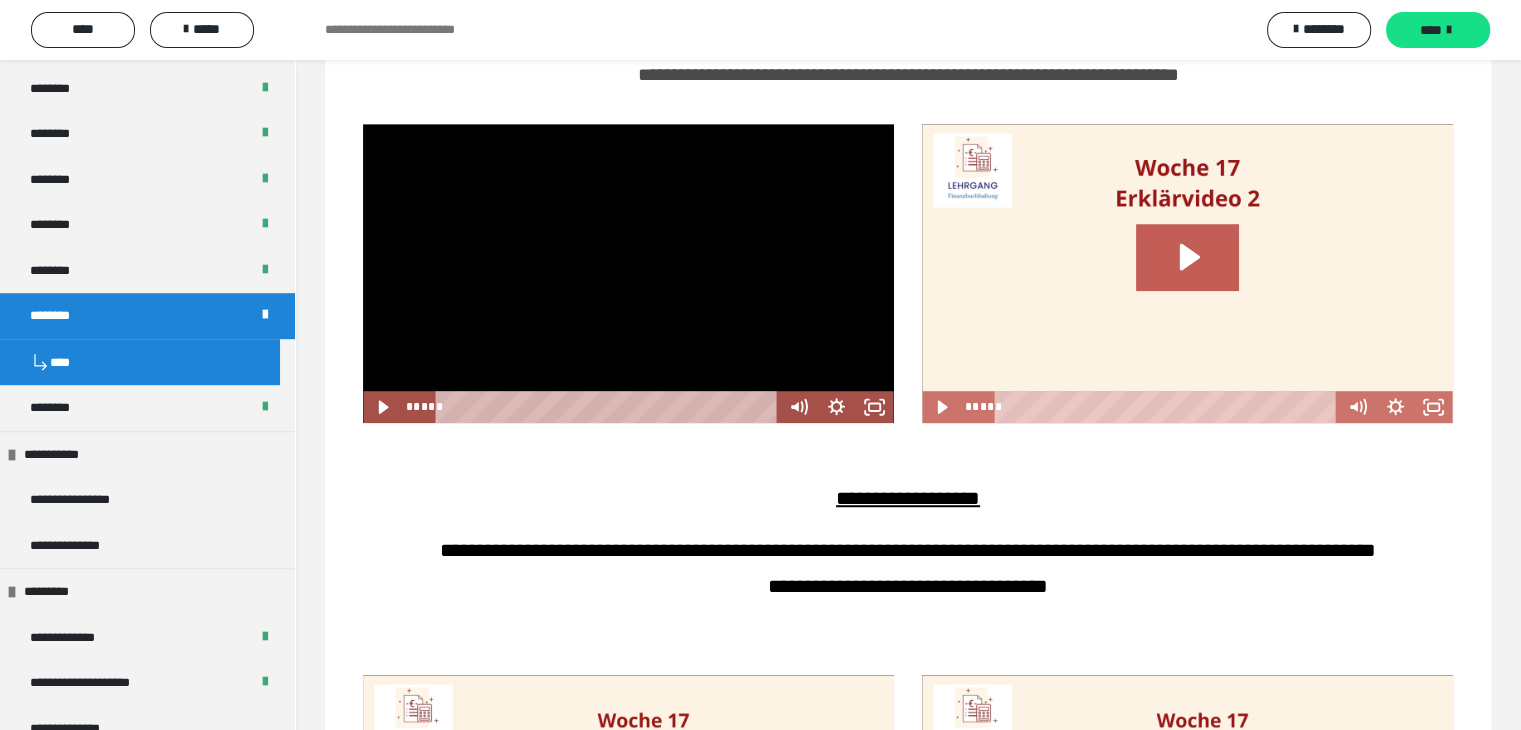 click at bounding box center [628, 273] 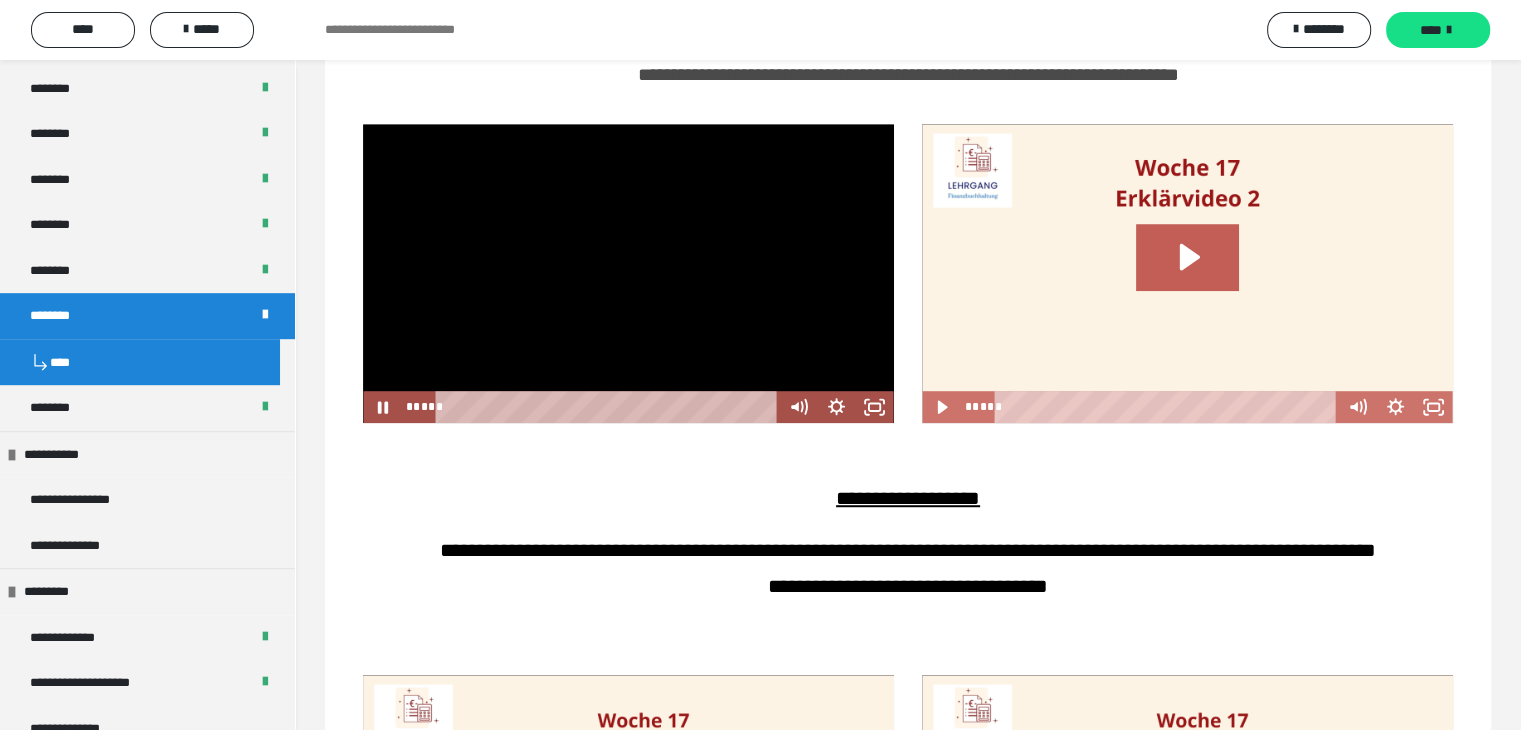 click at bounding box center (628, 273) 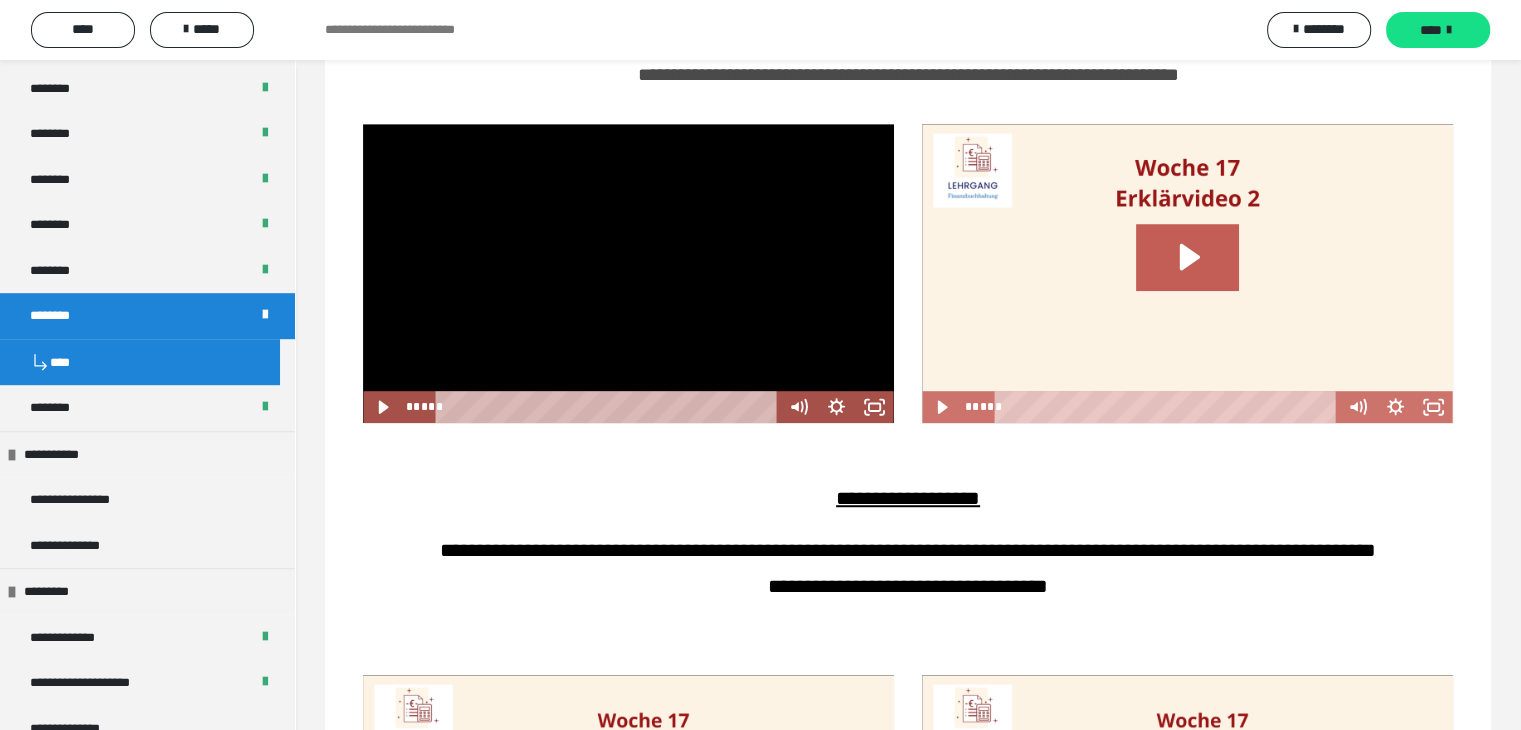 click at bounding box center [628, 273] 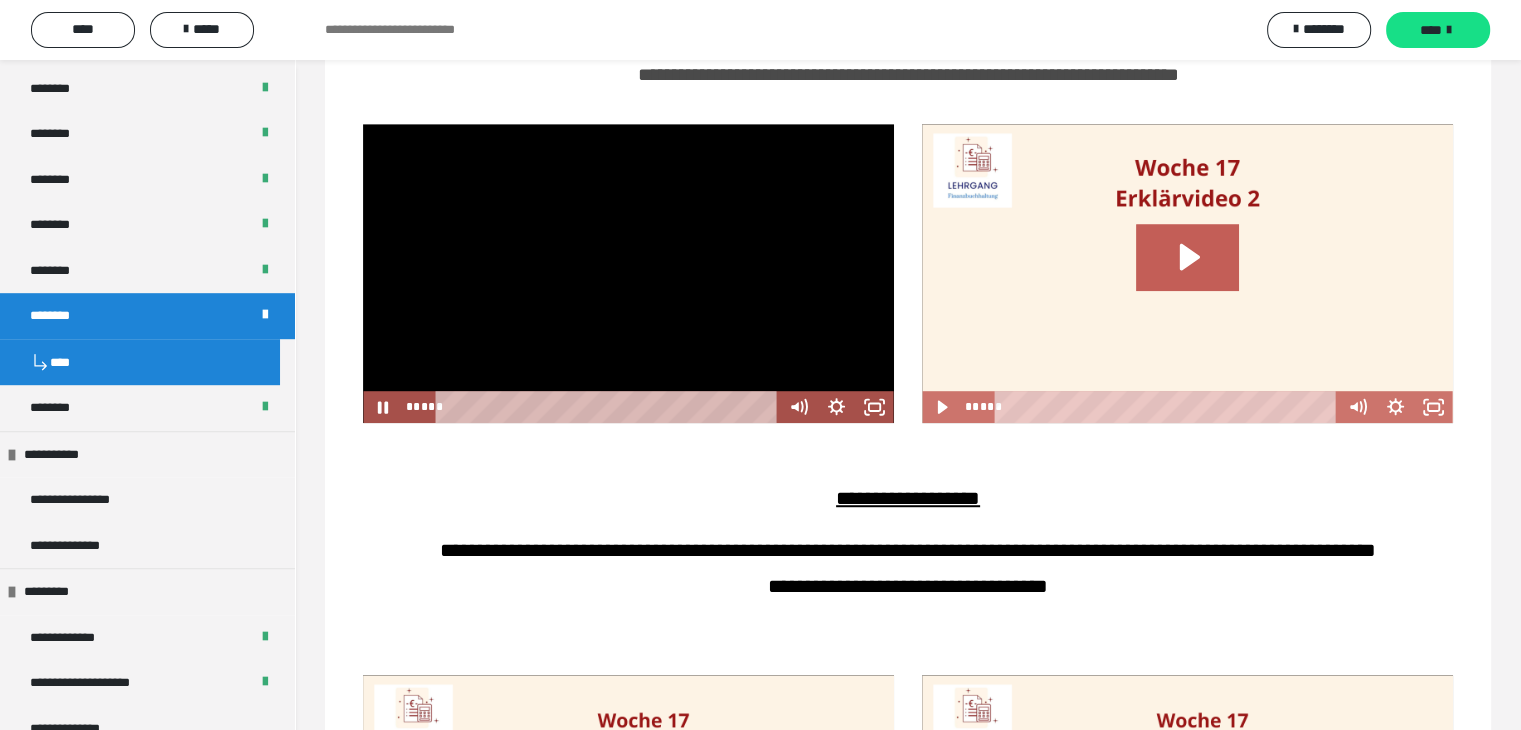 click at bounding box center [628, 273] 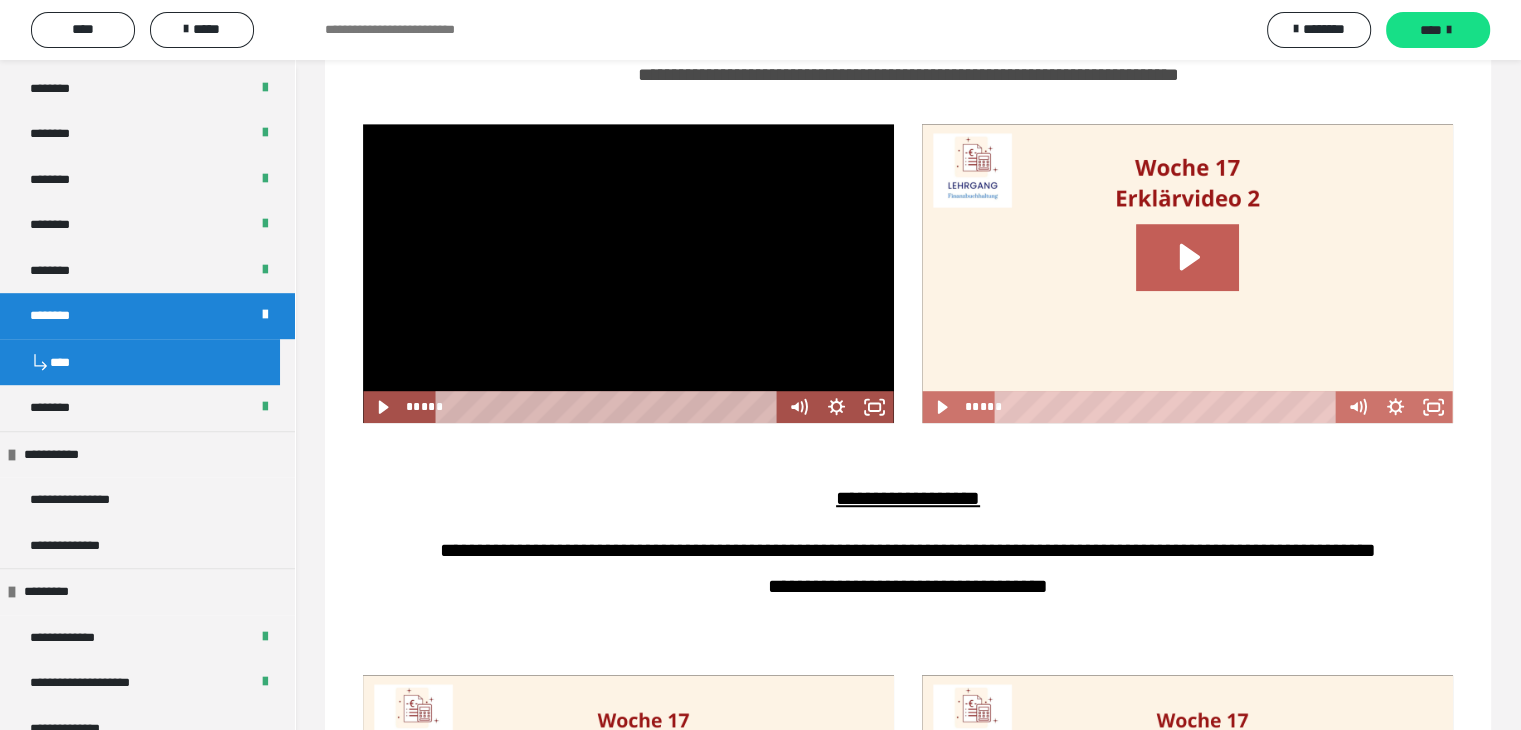 click at bounding box center [628, 273] 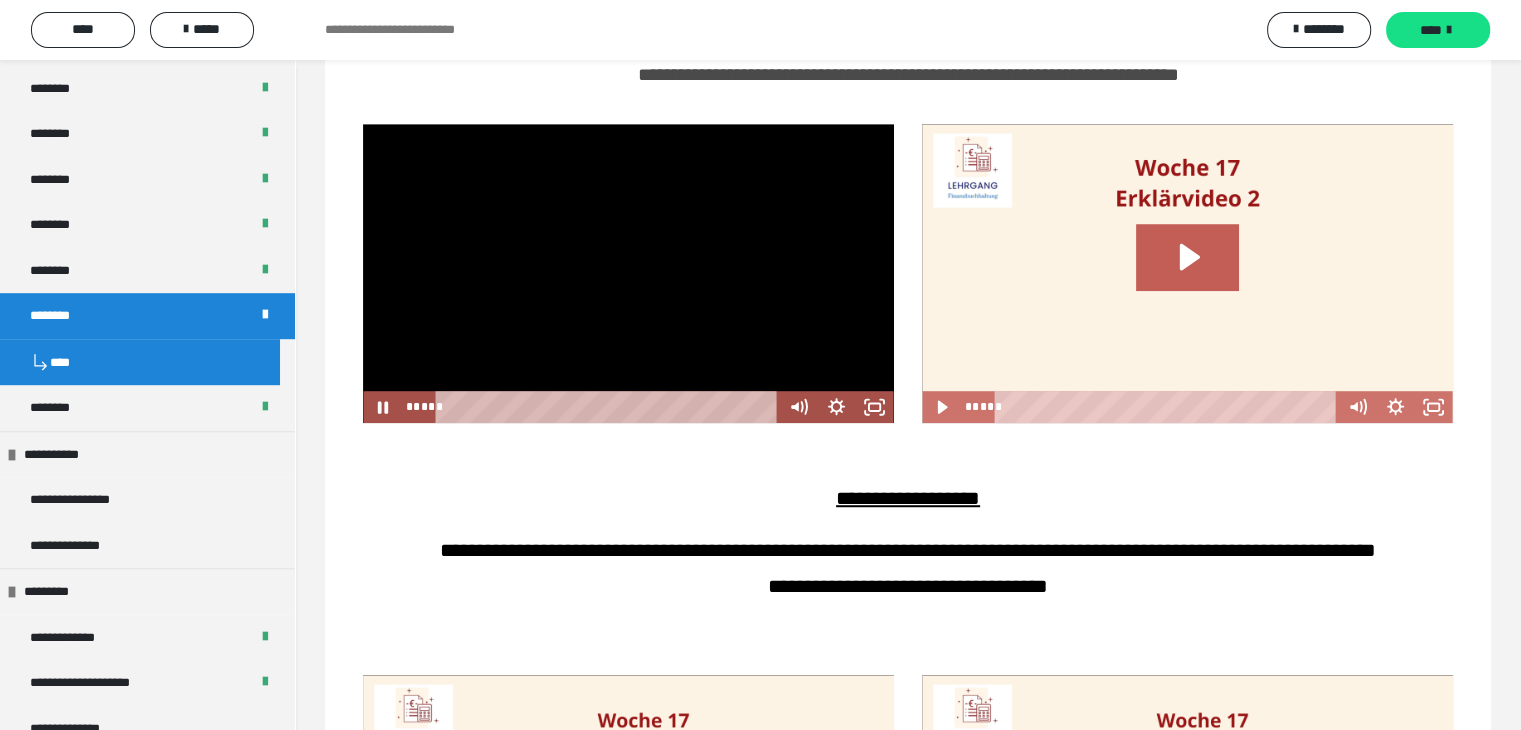click at bounding box center (628, 273) 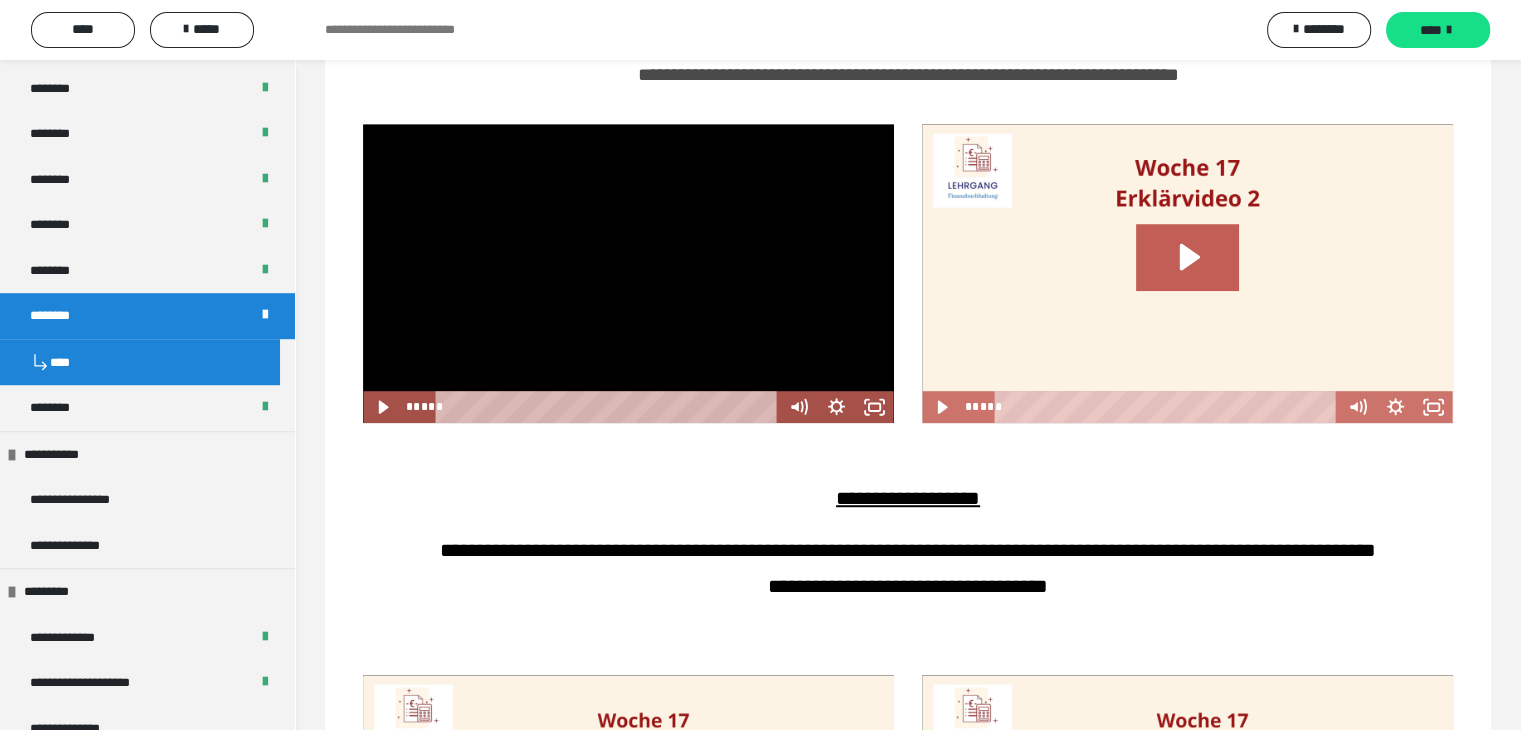 click at bounding box center (628, 273) 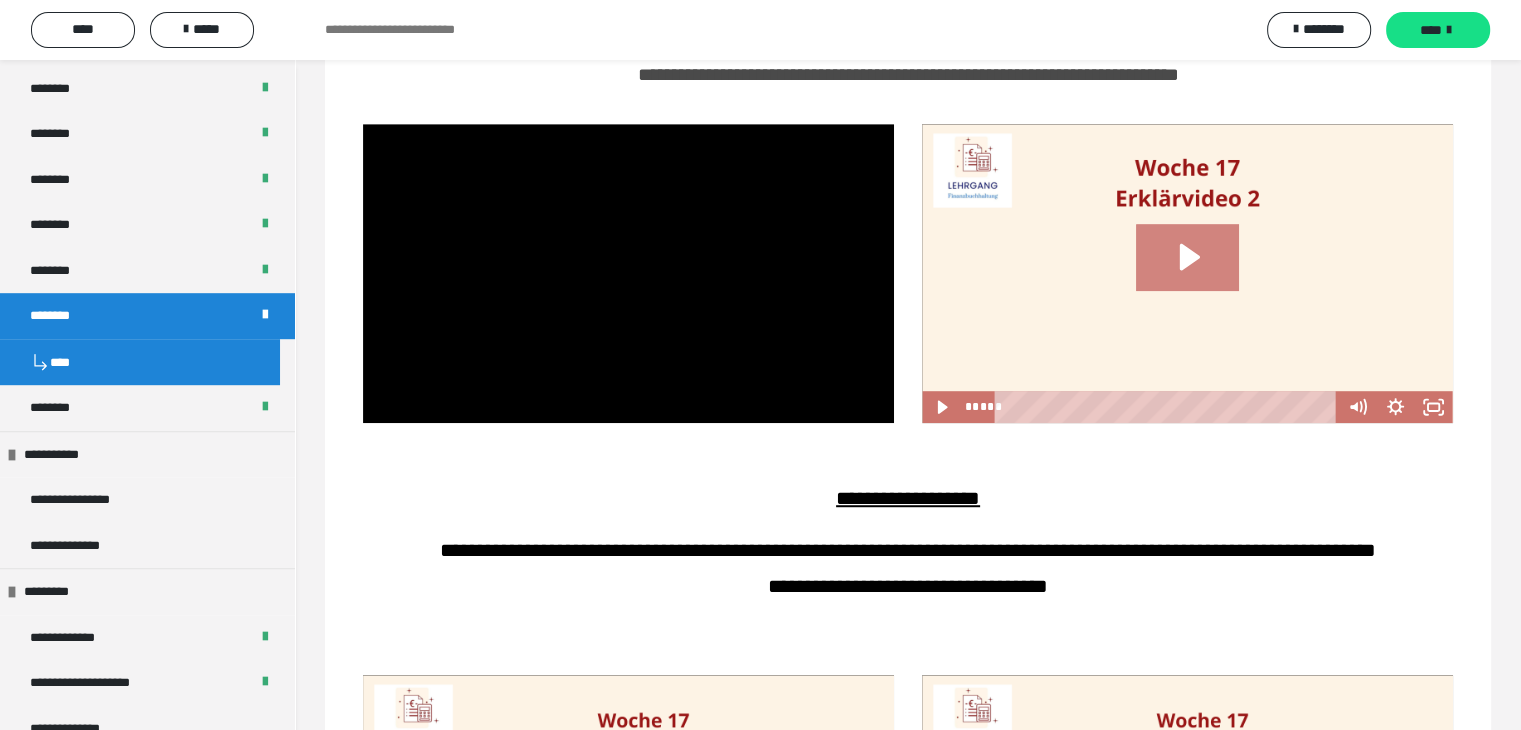click 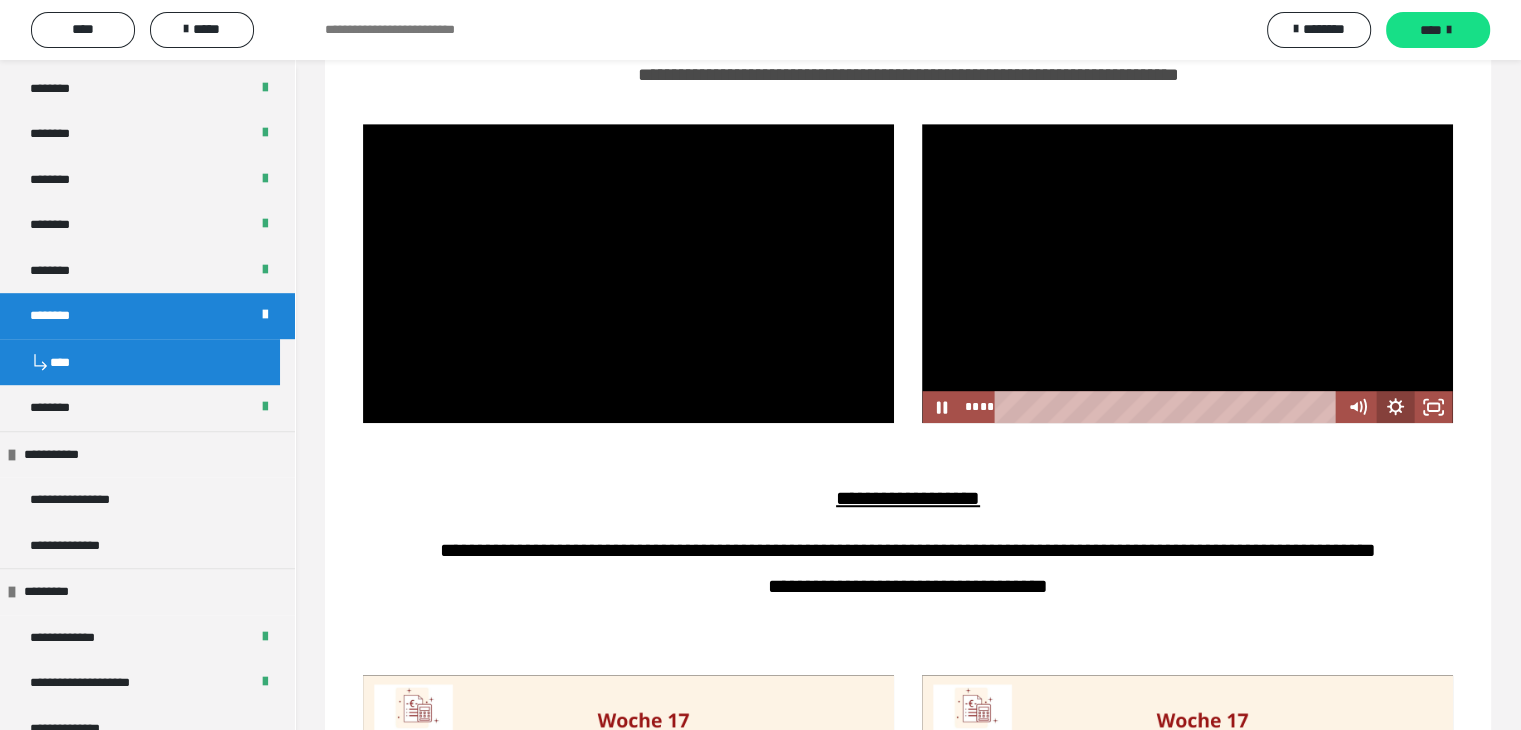 click 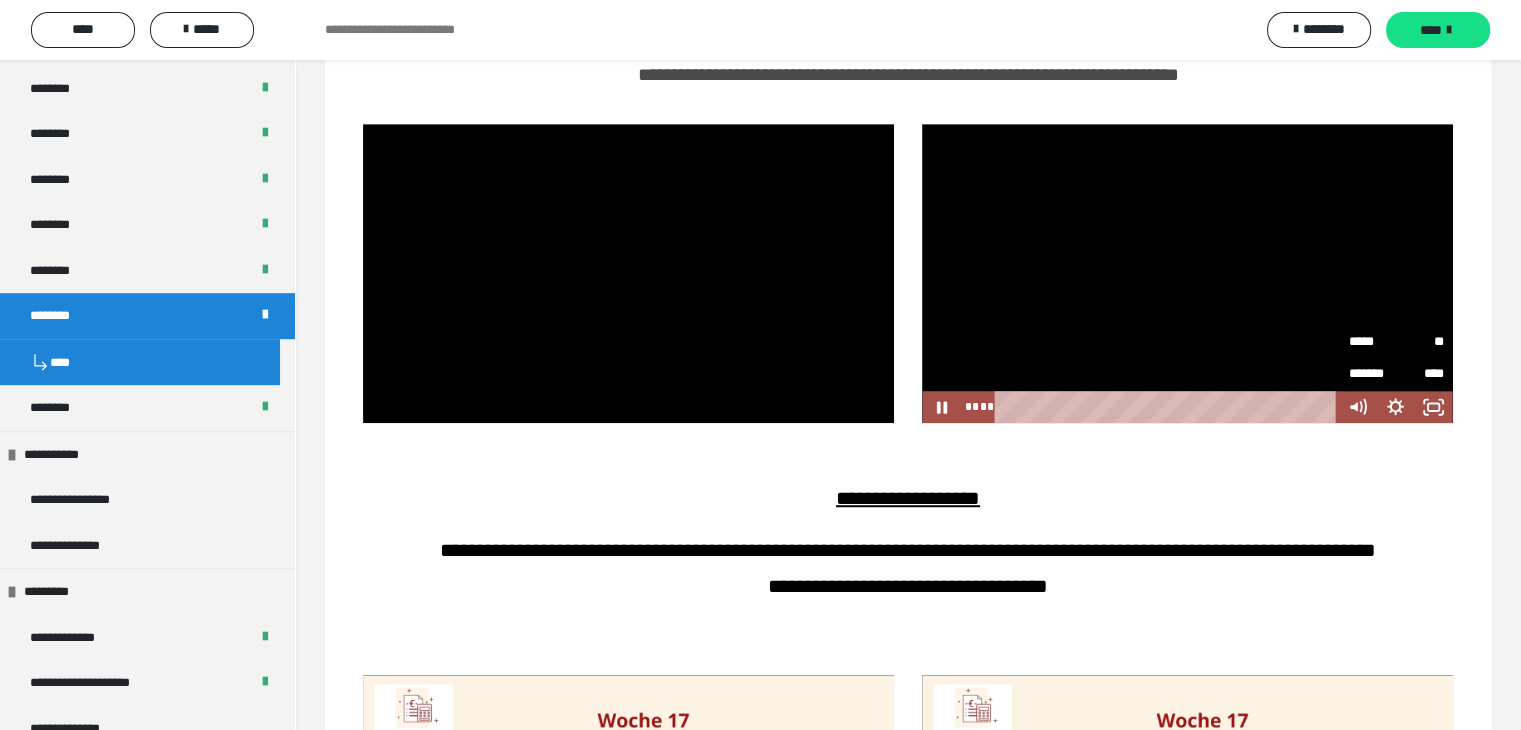 click on "**" at bounding box center (1420, 342) 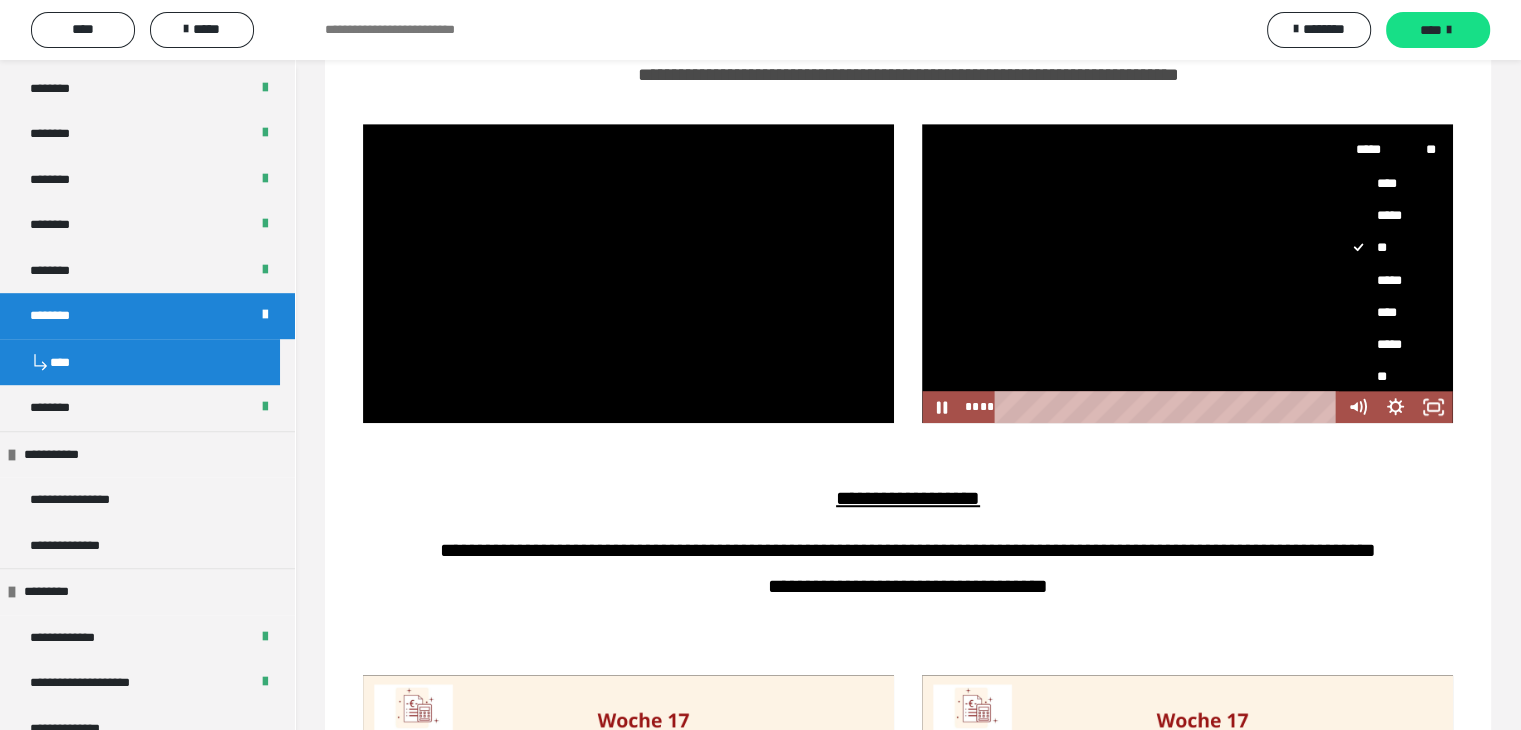 click on "*****" at bounding box center [1388, 280] 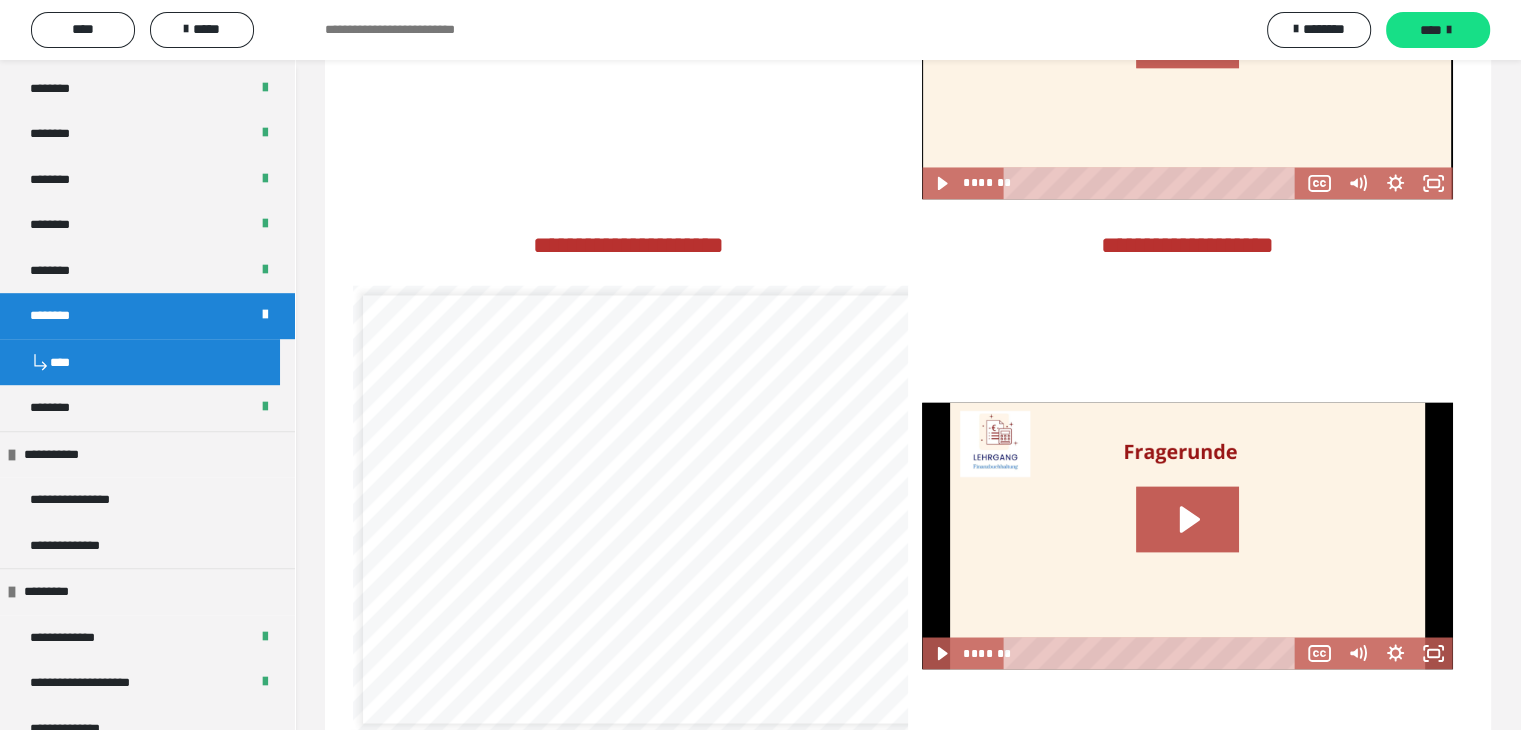 scroll, scrollTop: 3285, scrollLeft: 0, axis: vertical 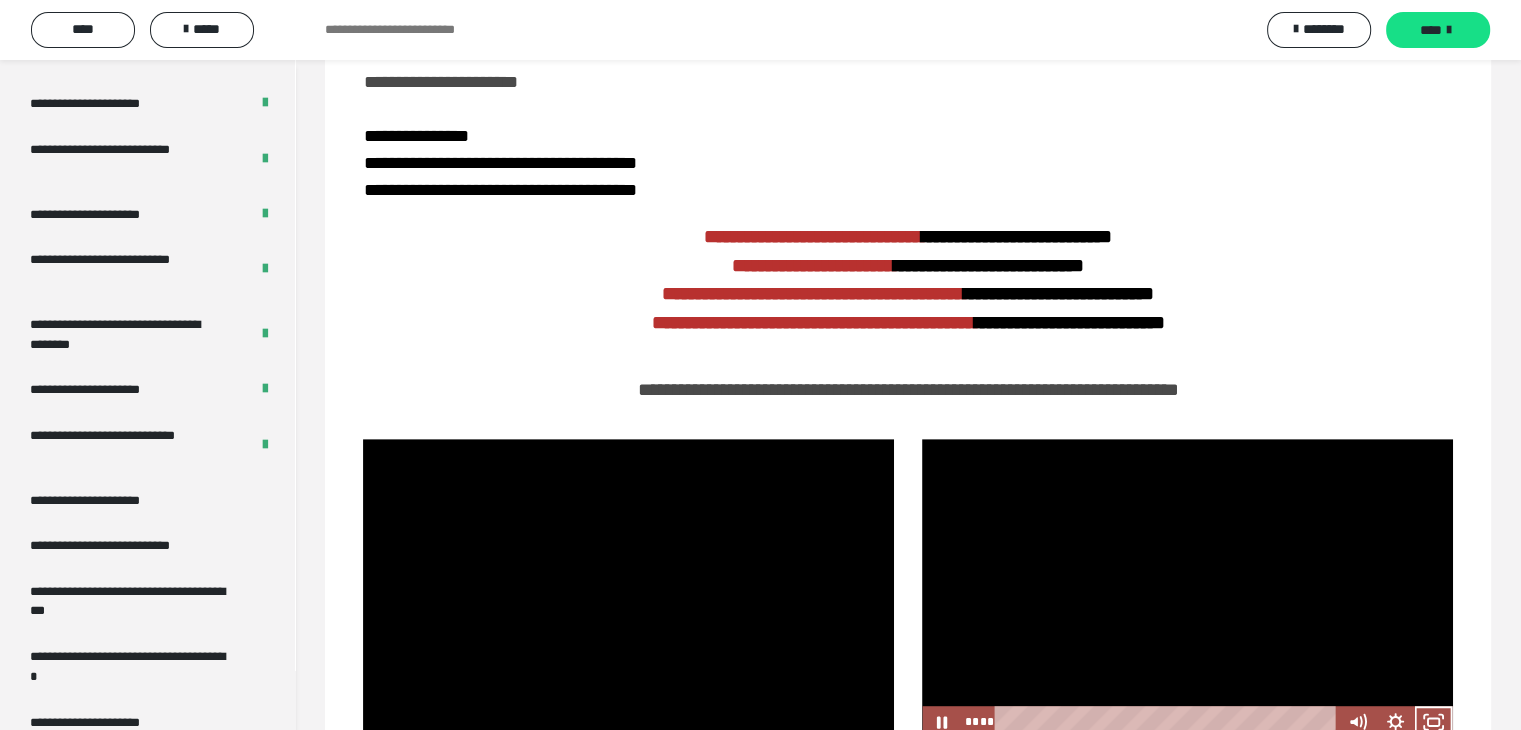 click at bounding box center [1187, 588] 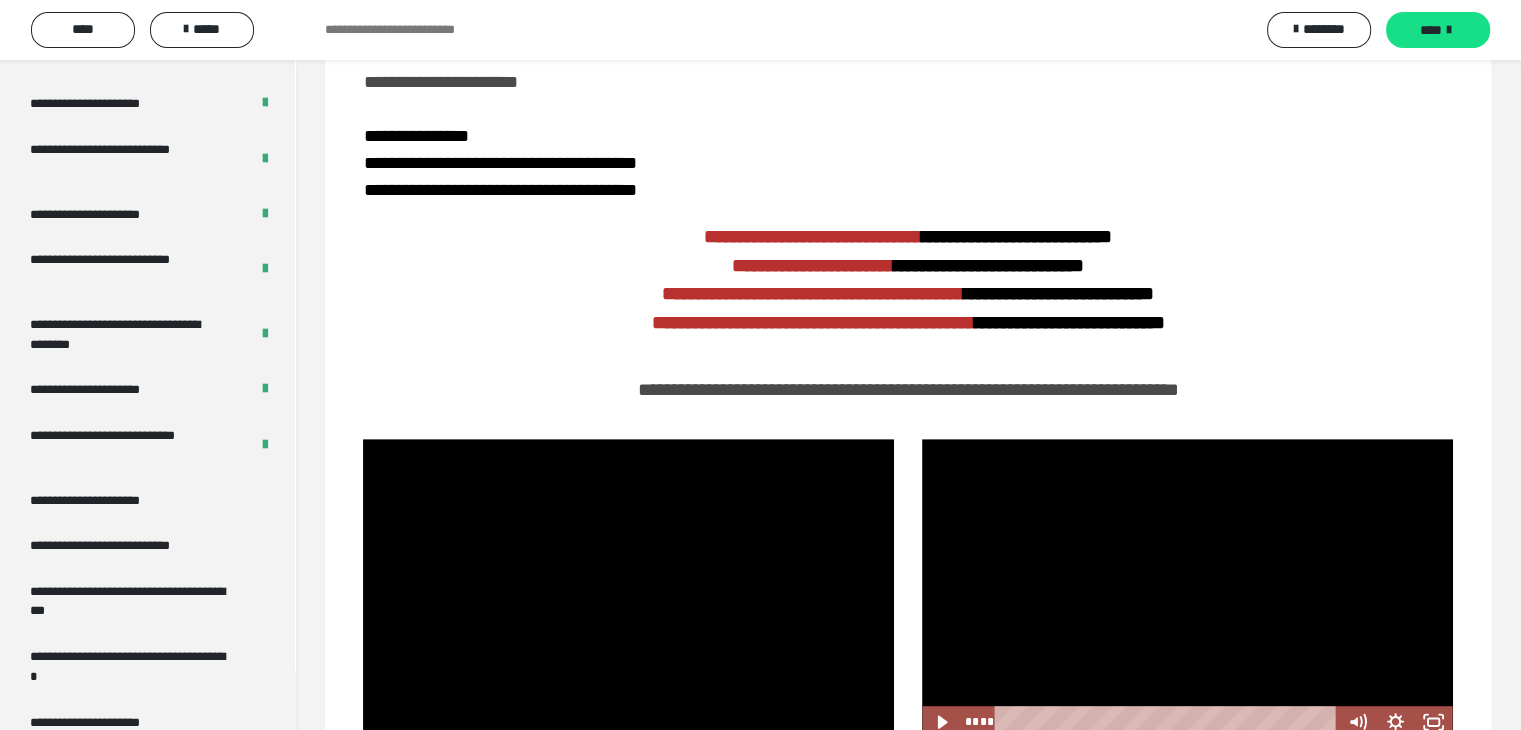 click at bounding box center (1187, 588) 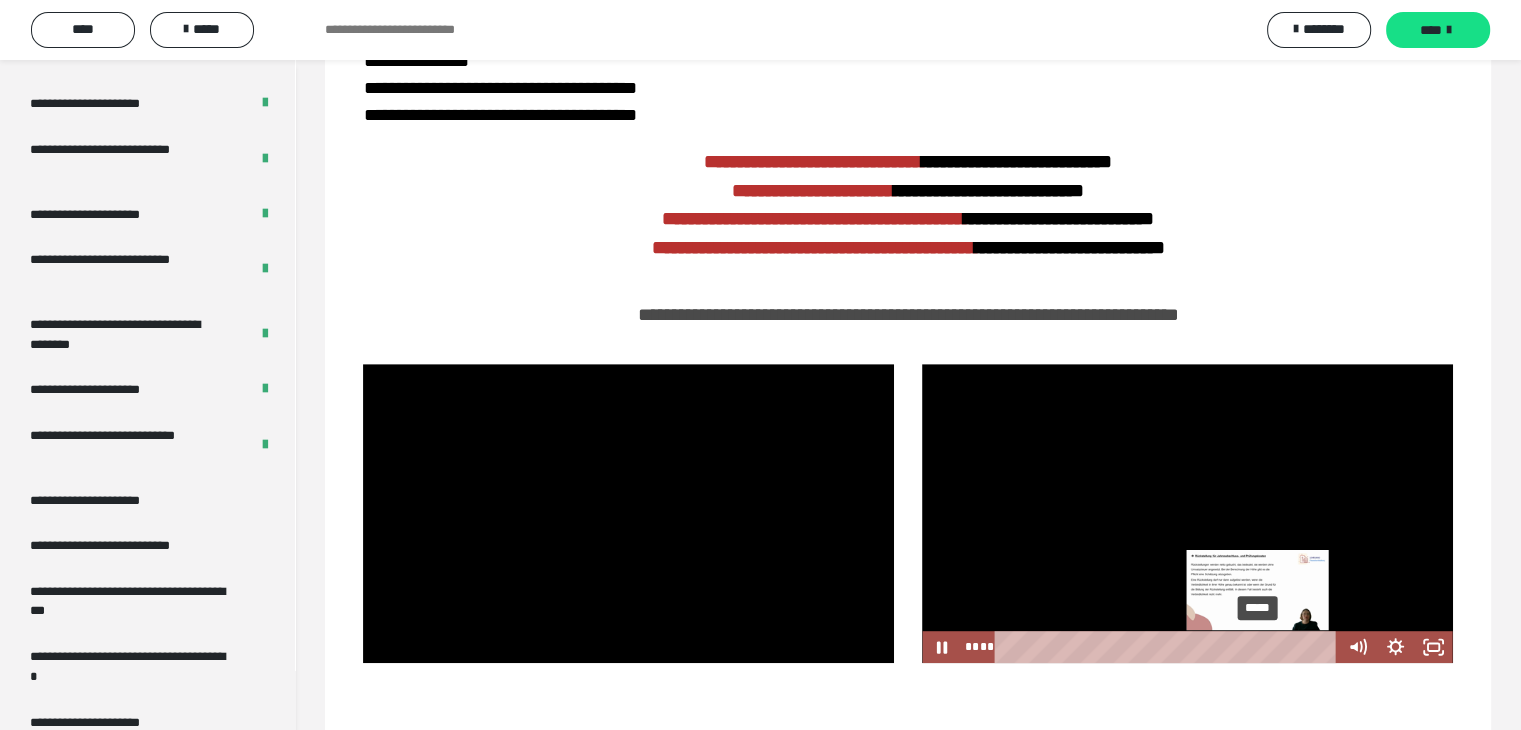 scroll, scrollTop: 1085, scrollLeft: 0, axis: vertical 